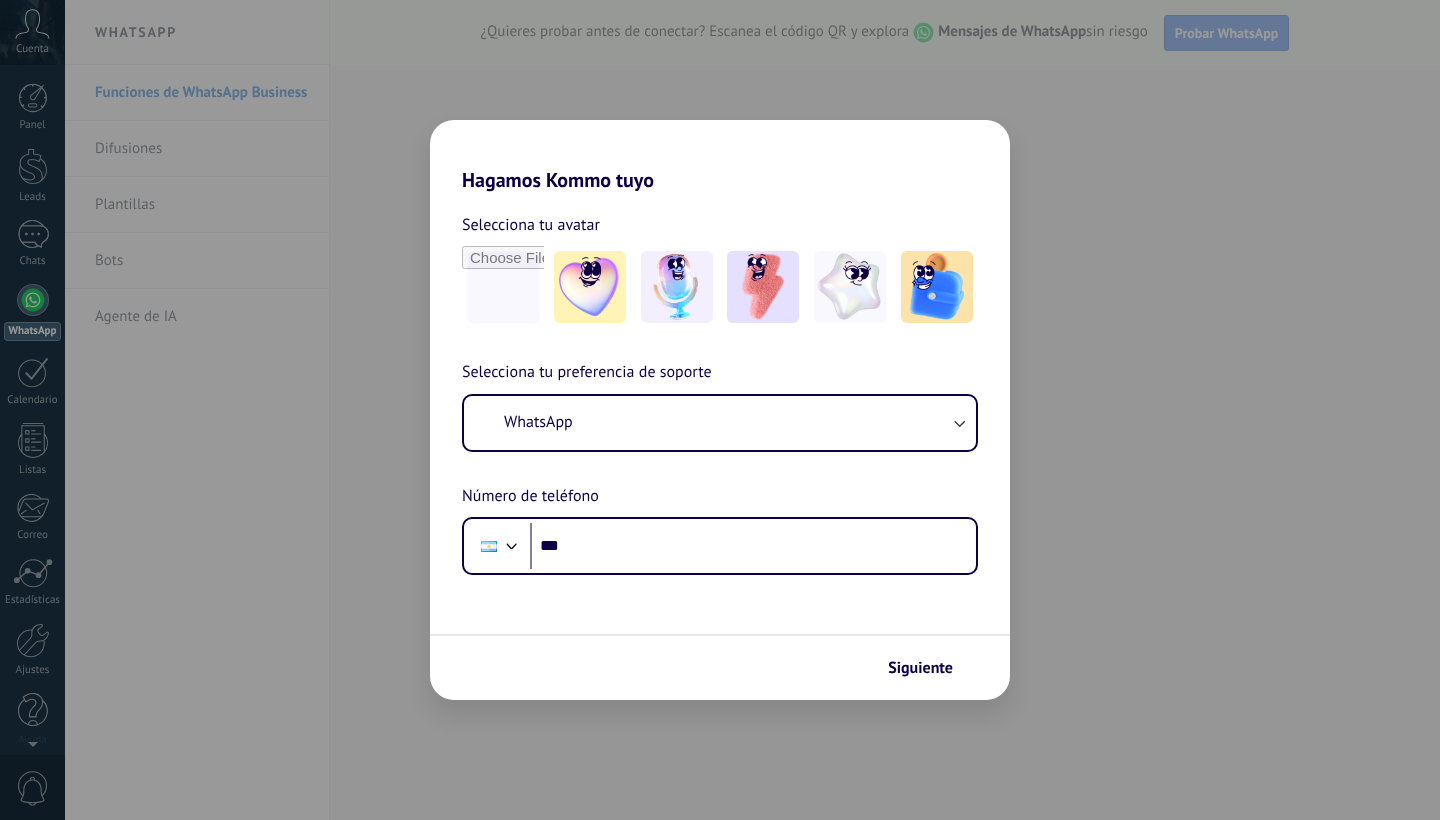 scroll, scrollTop: 0, scrollLeft: 0, axis: both 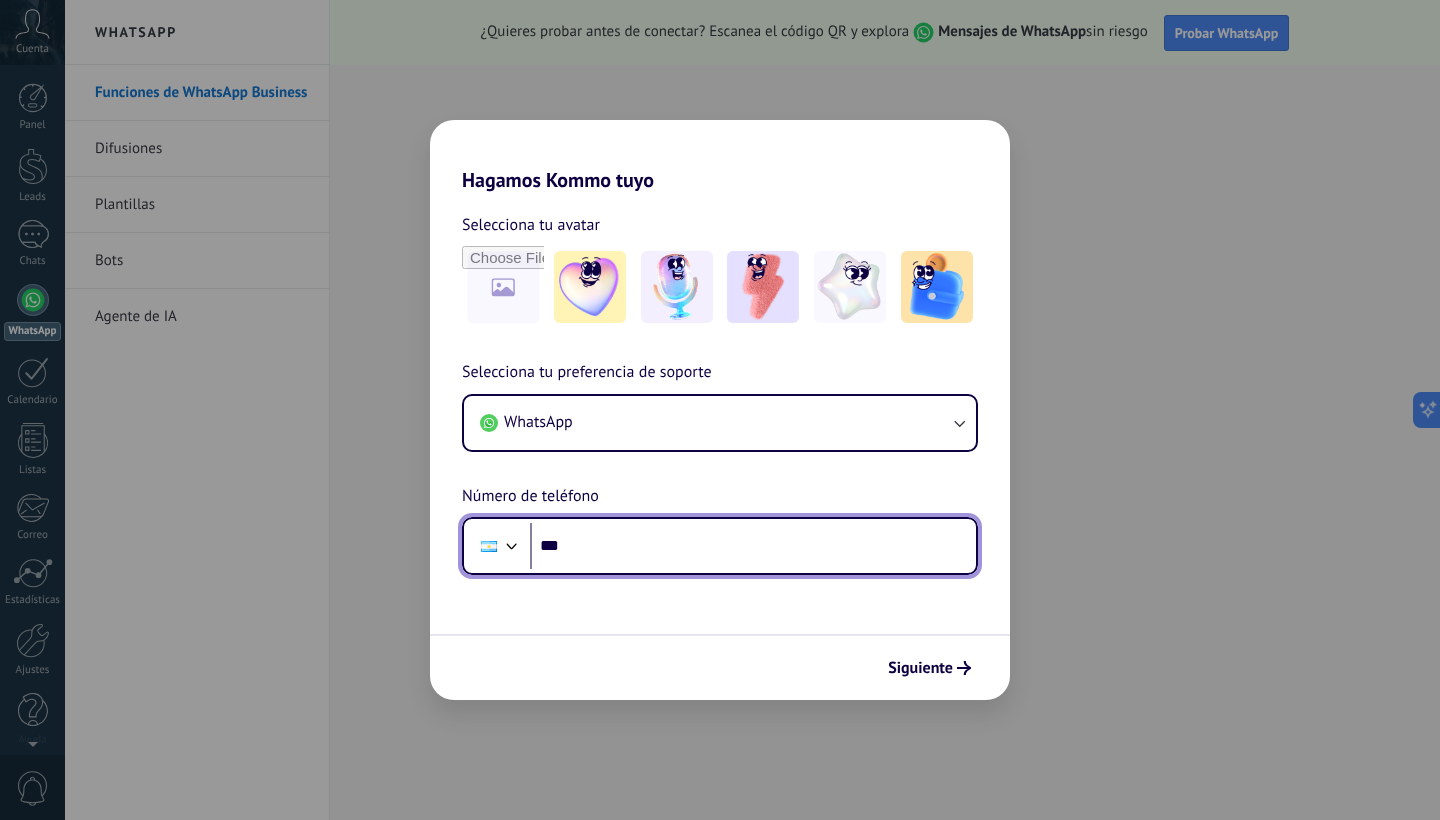 click on "***" at bounding box center [753, 546] 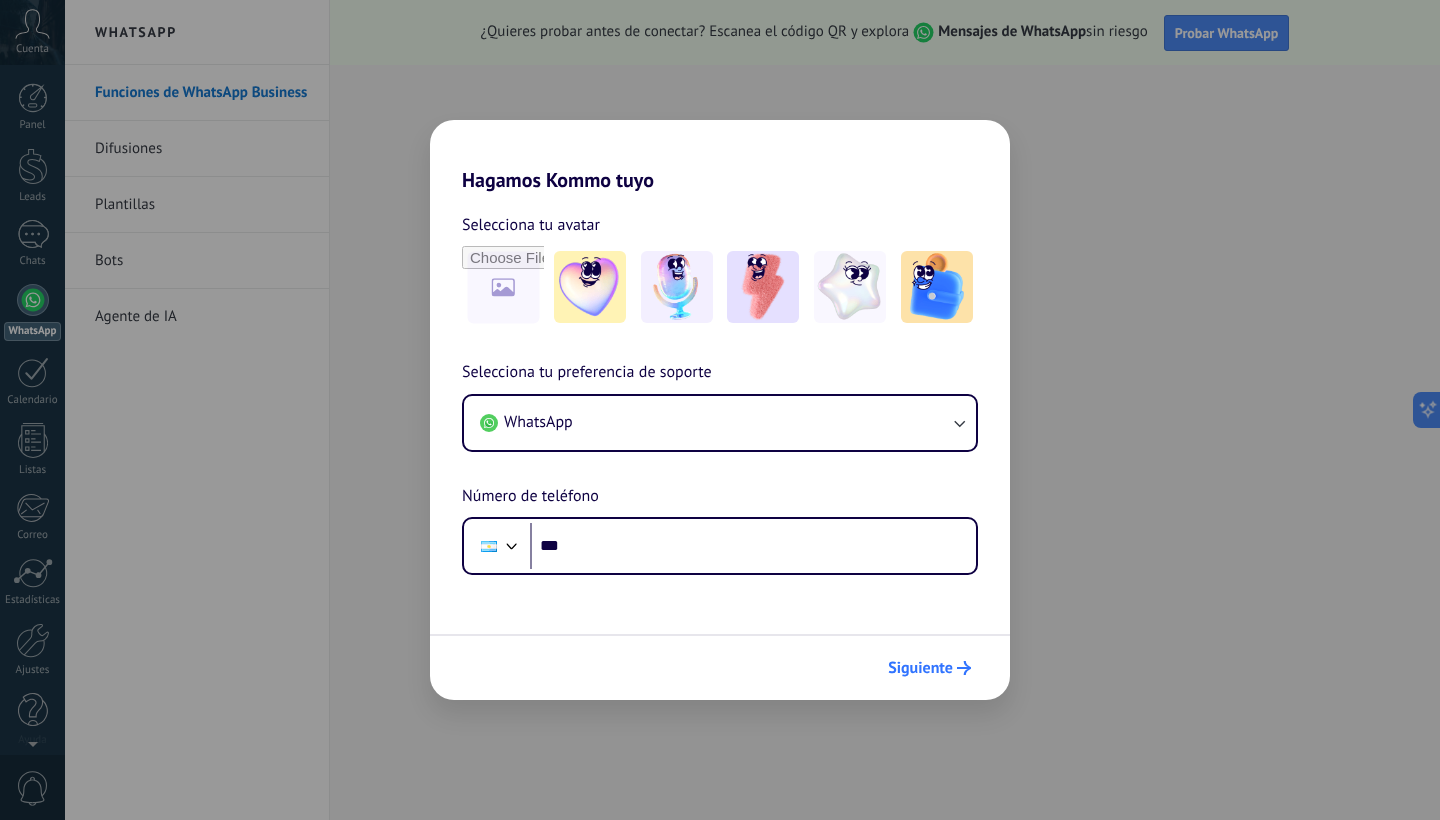 click on "Siguiente" at bounding box center (920, 668) 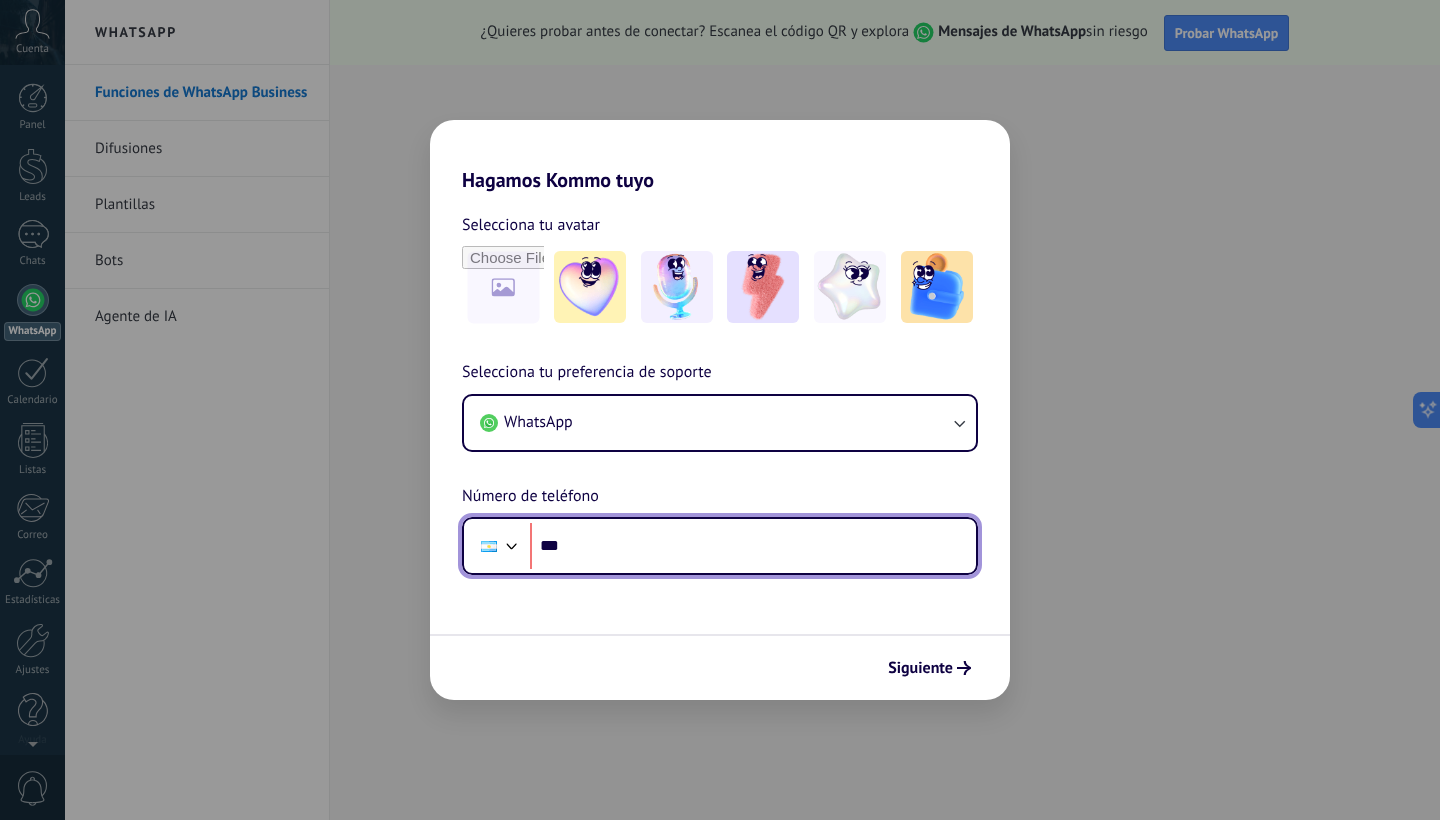 click on "***" at bounding box center (753, 546) 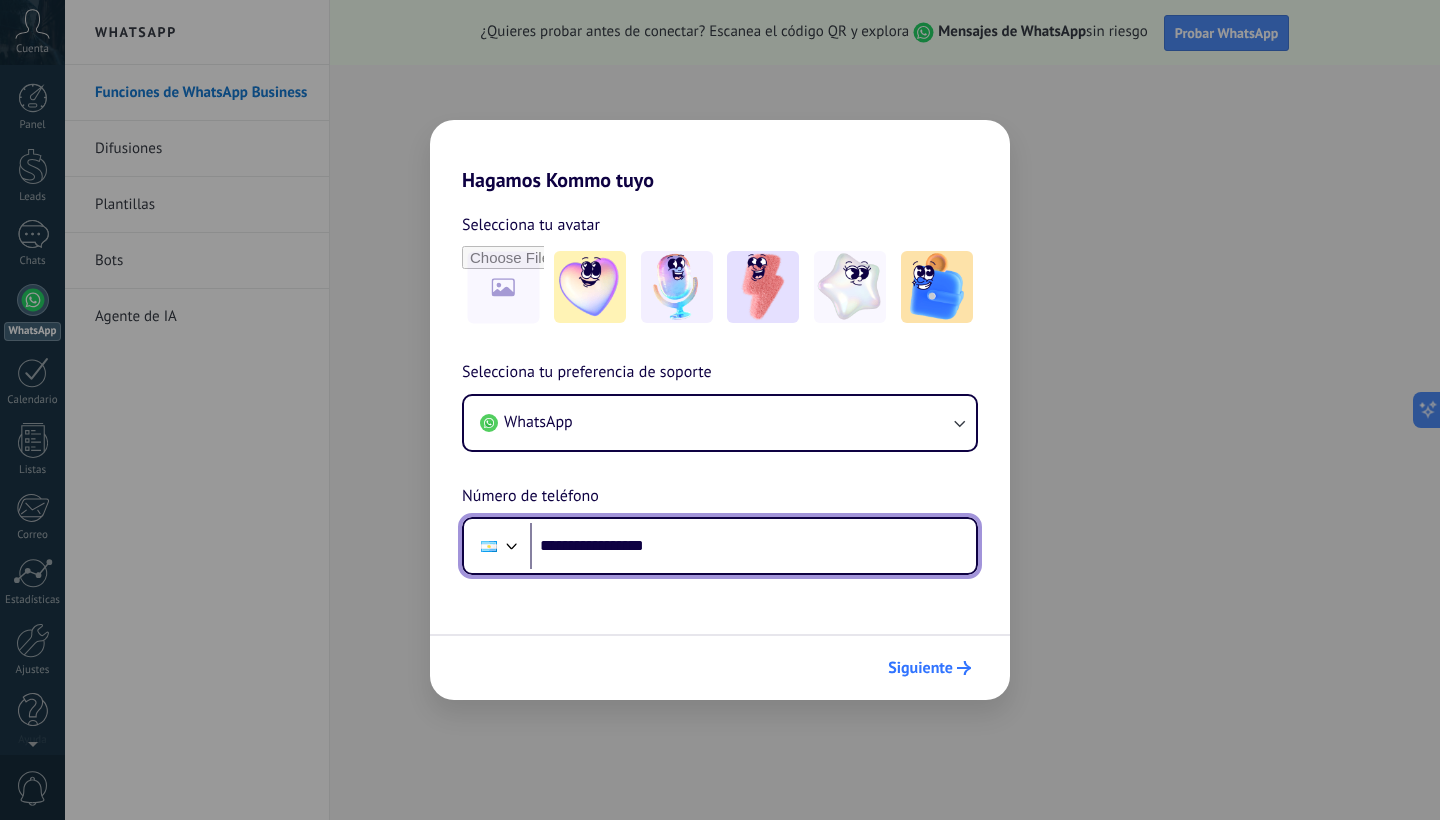 type on "**********" 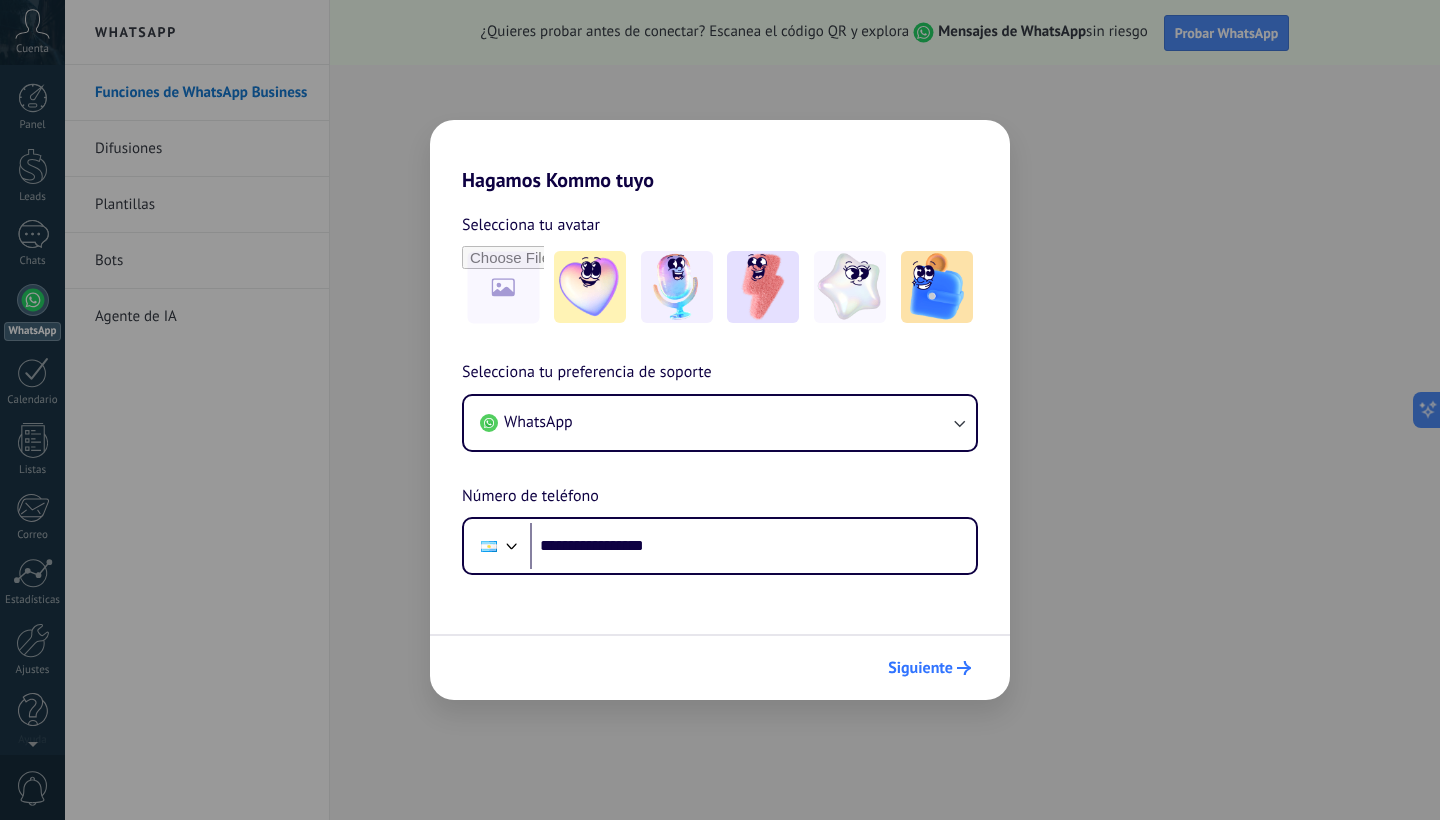 click on "Siguiente" at bounding box center [920, 668] 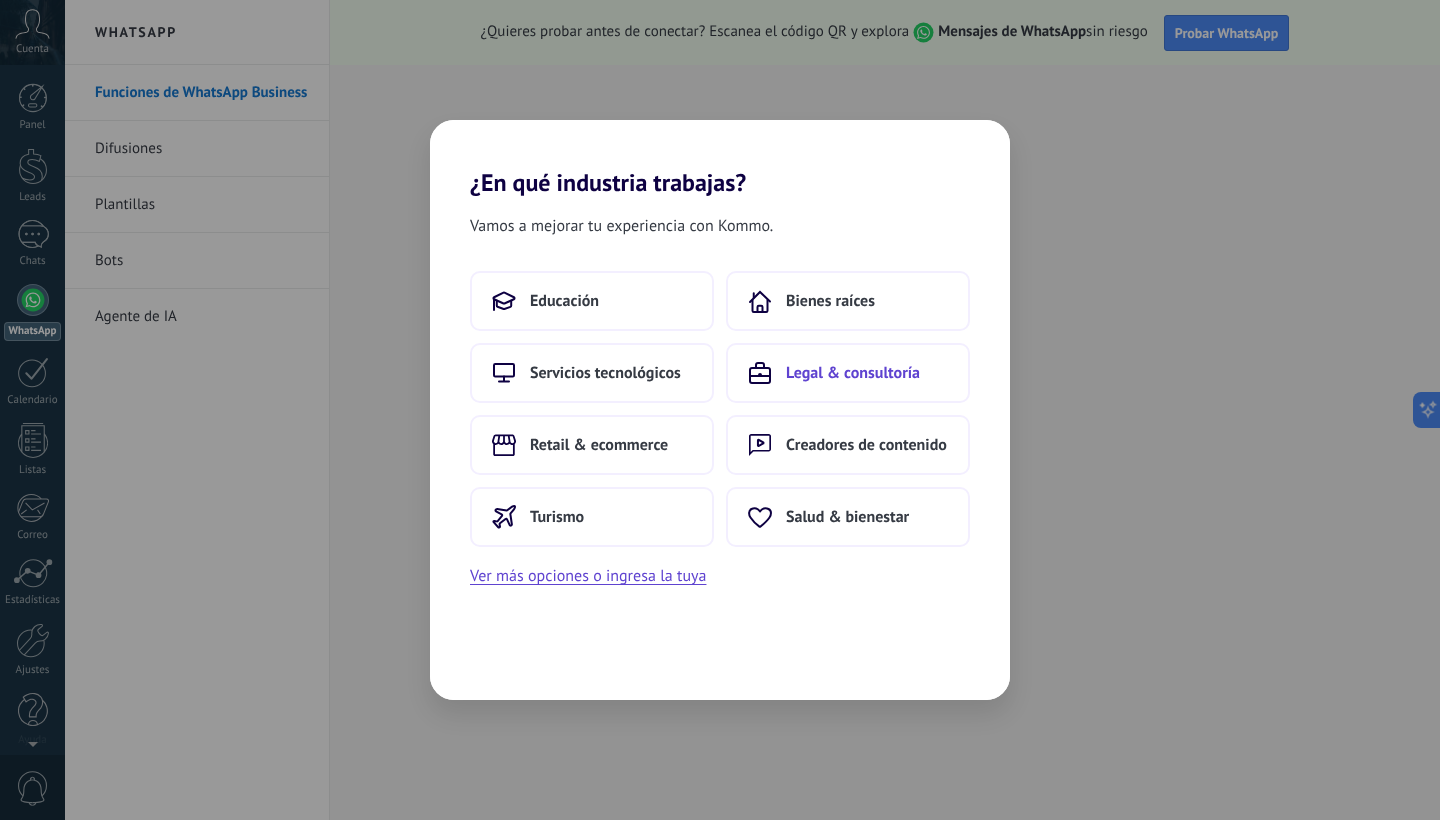 click on "Legal & consultoría" at bounding box center (848, 373) 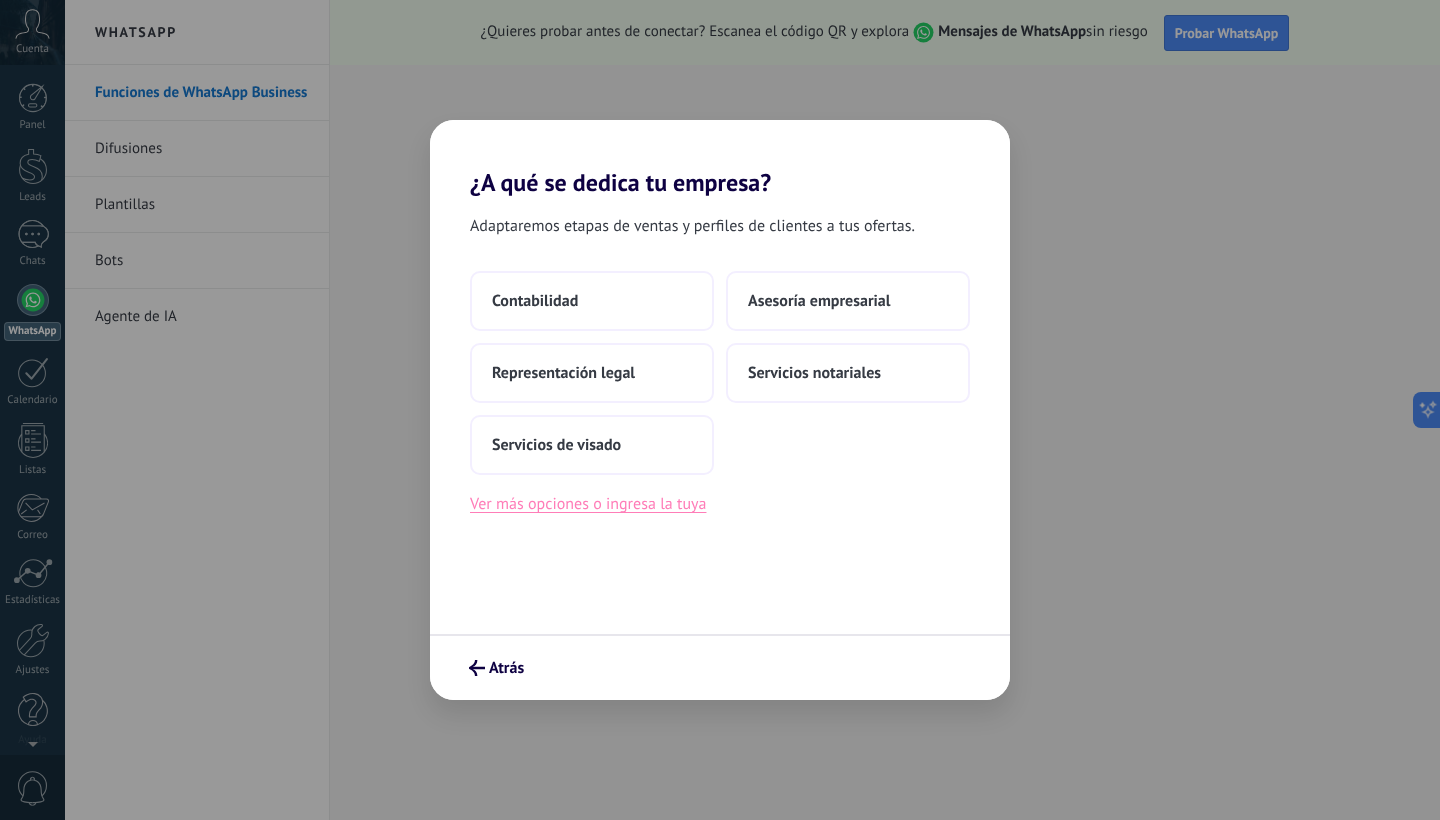 click on "Ver más opciones o ingresa la tuya" at bounding box center [588, 504] 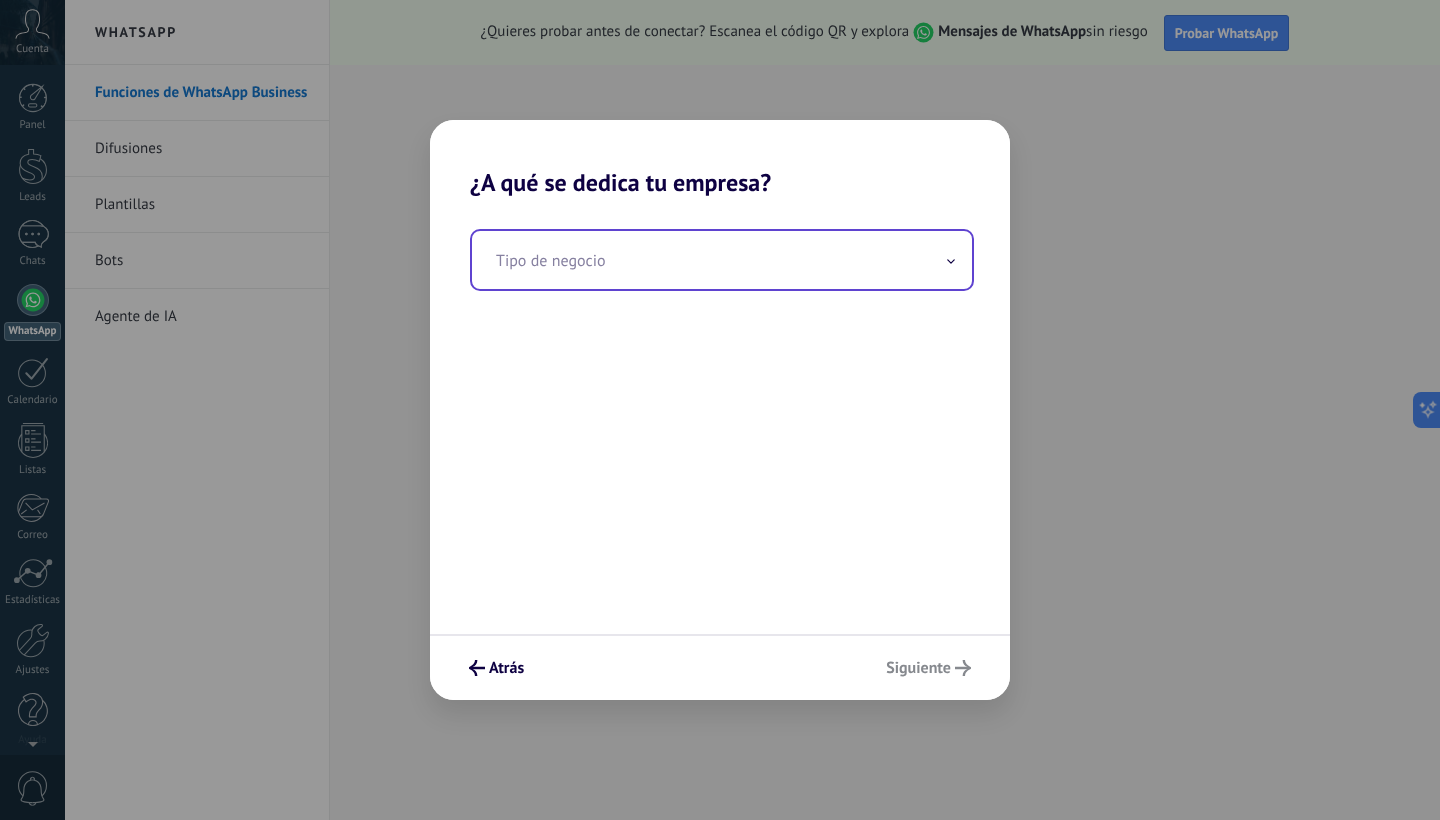 click at bounding box center (722, 260) 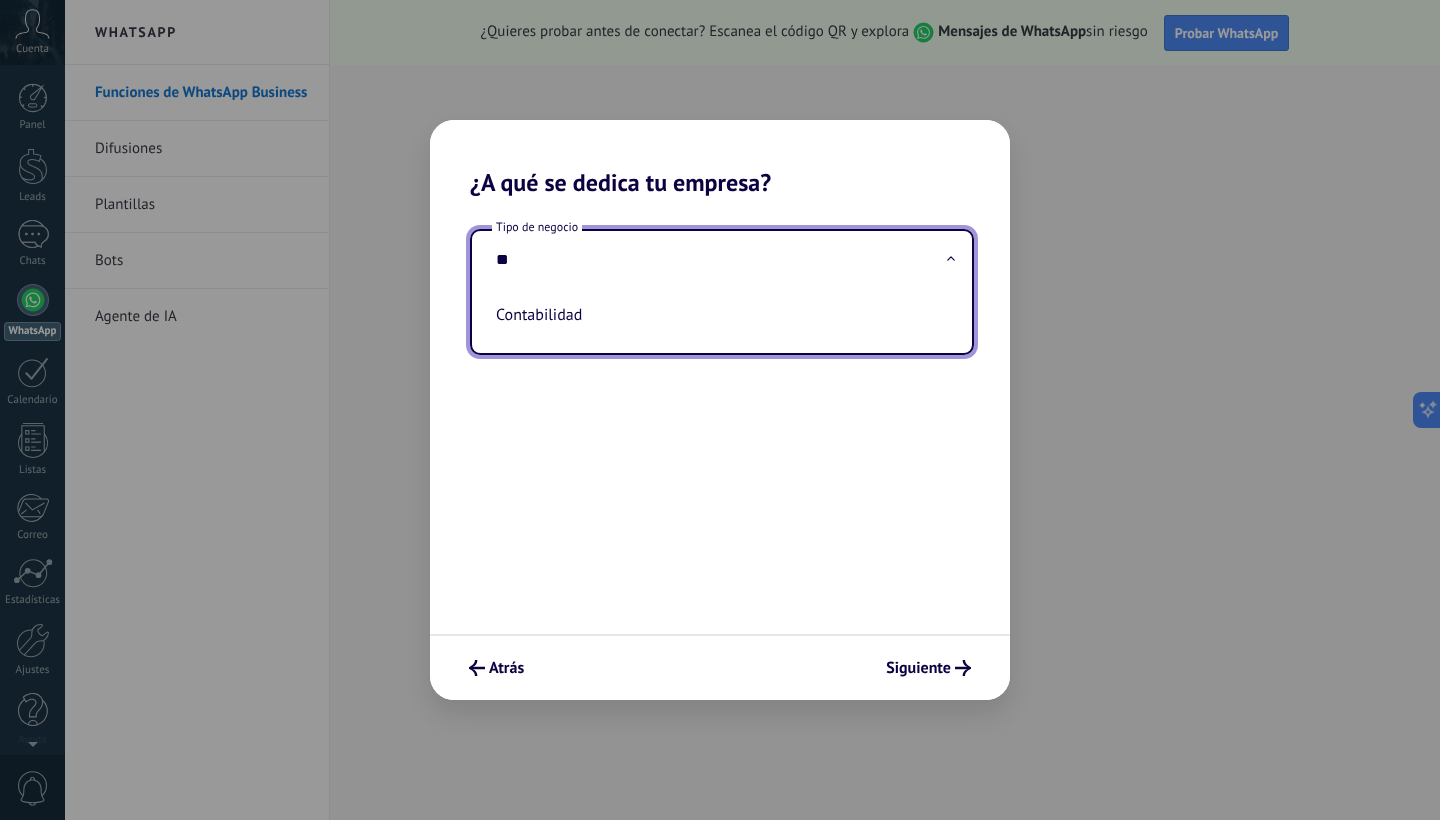 type on "*" 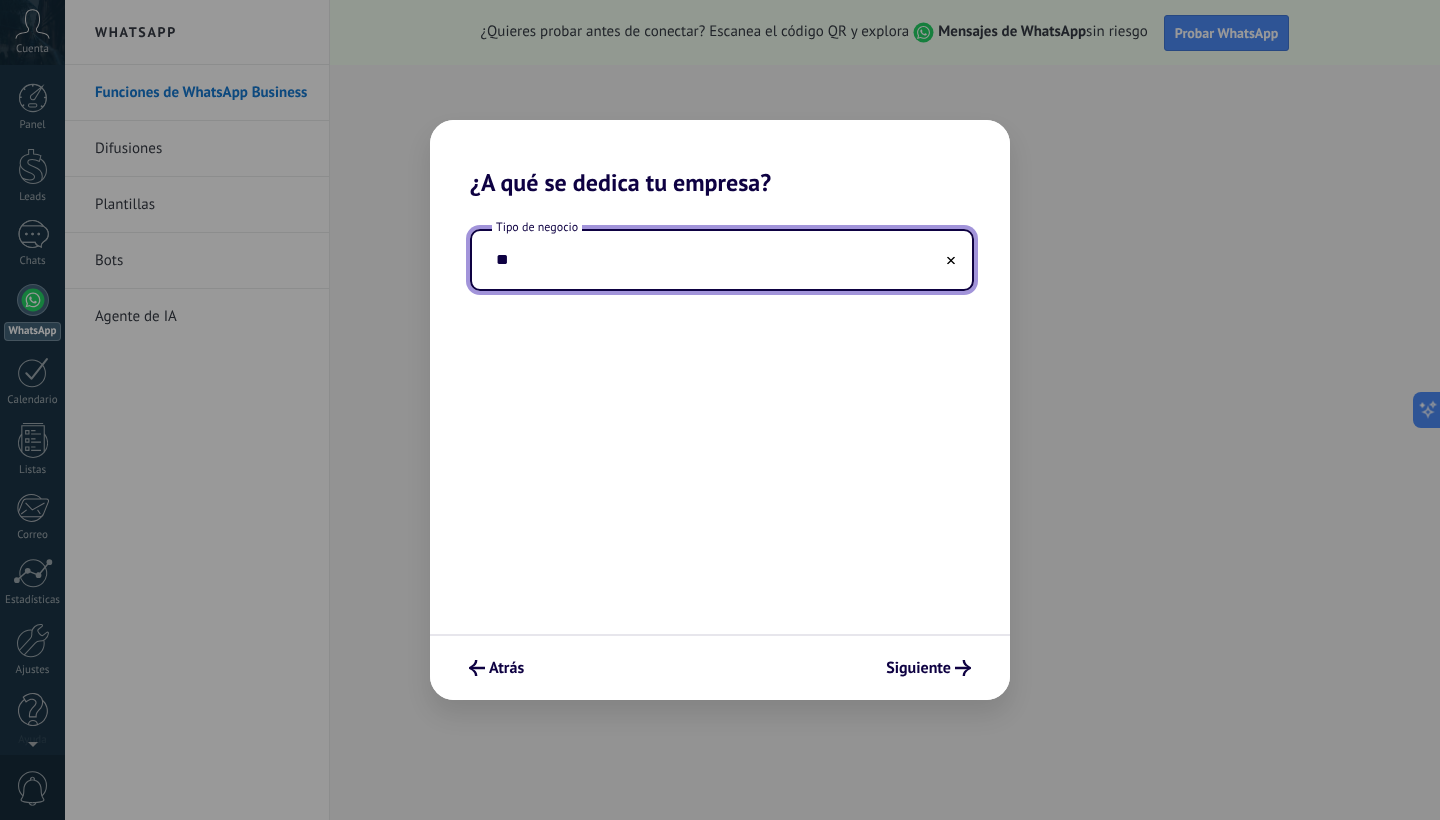 type on "*" 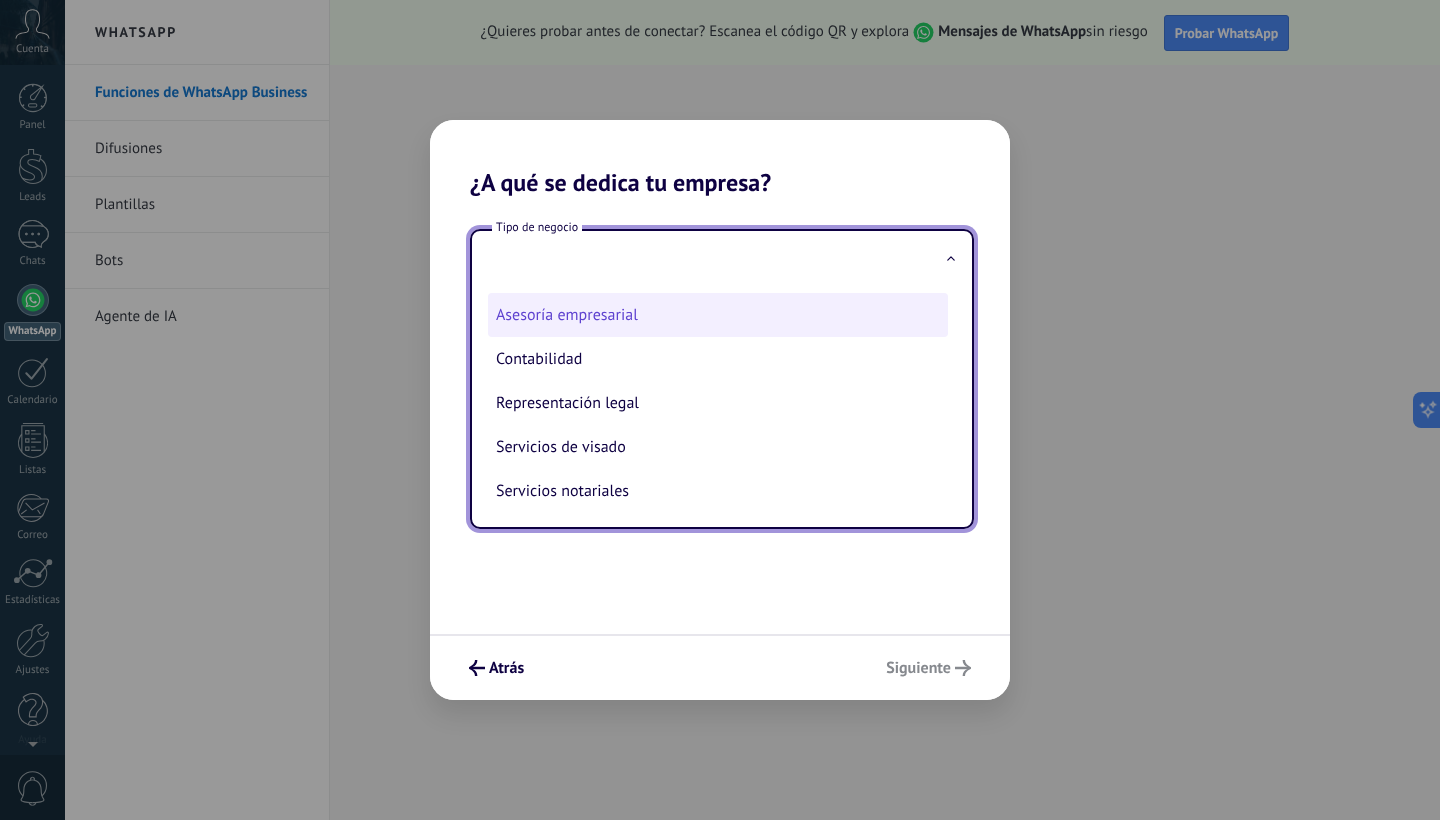 click on "Asesoría empresarial" at bounding box center (718, 315) 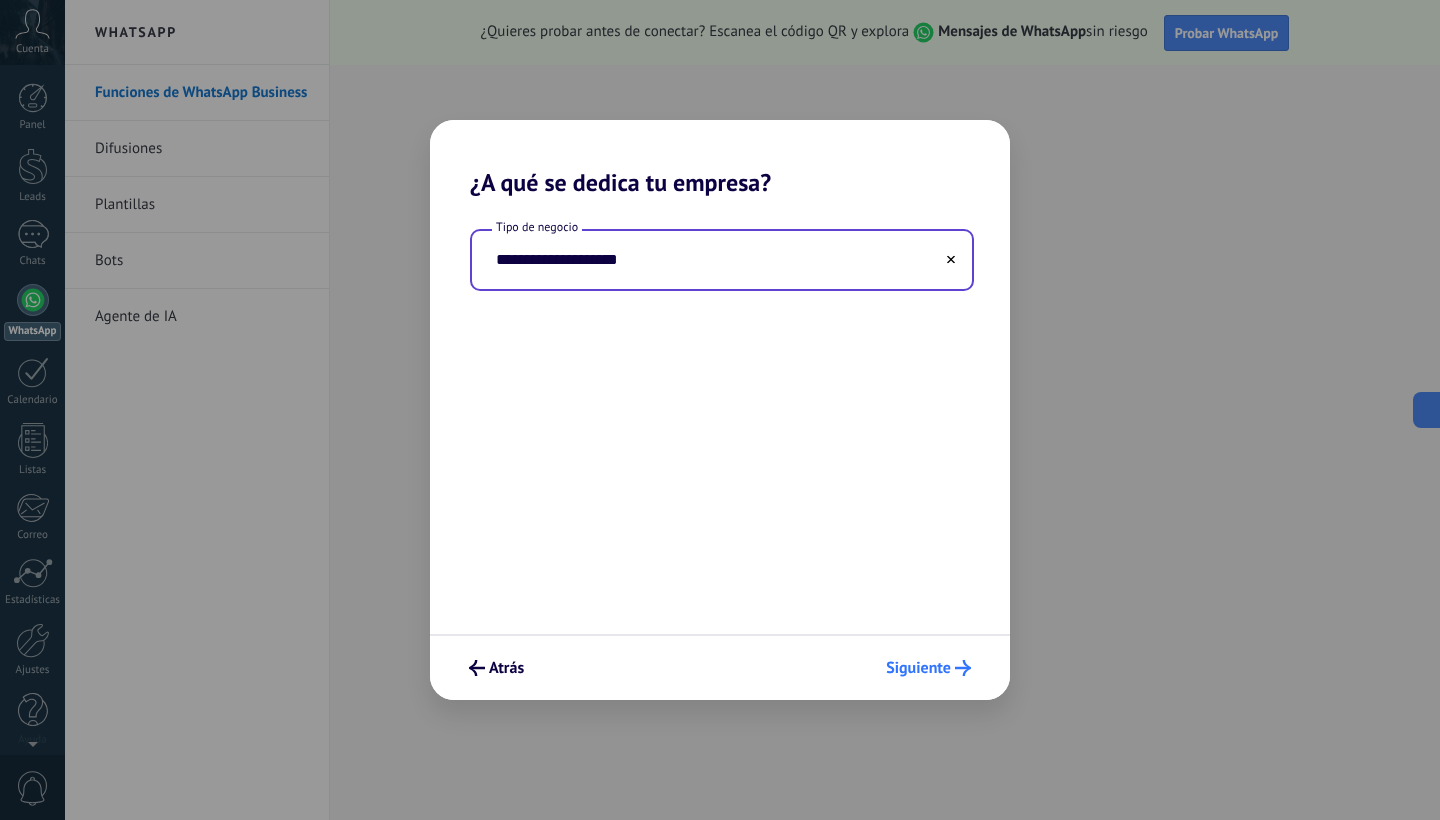 click on "Siguiente" at bounding box center [918, 668] 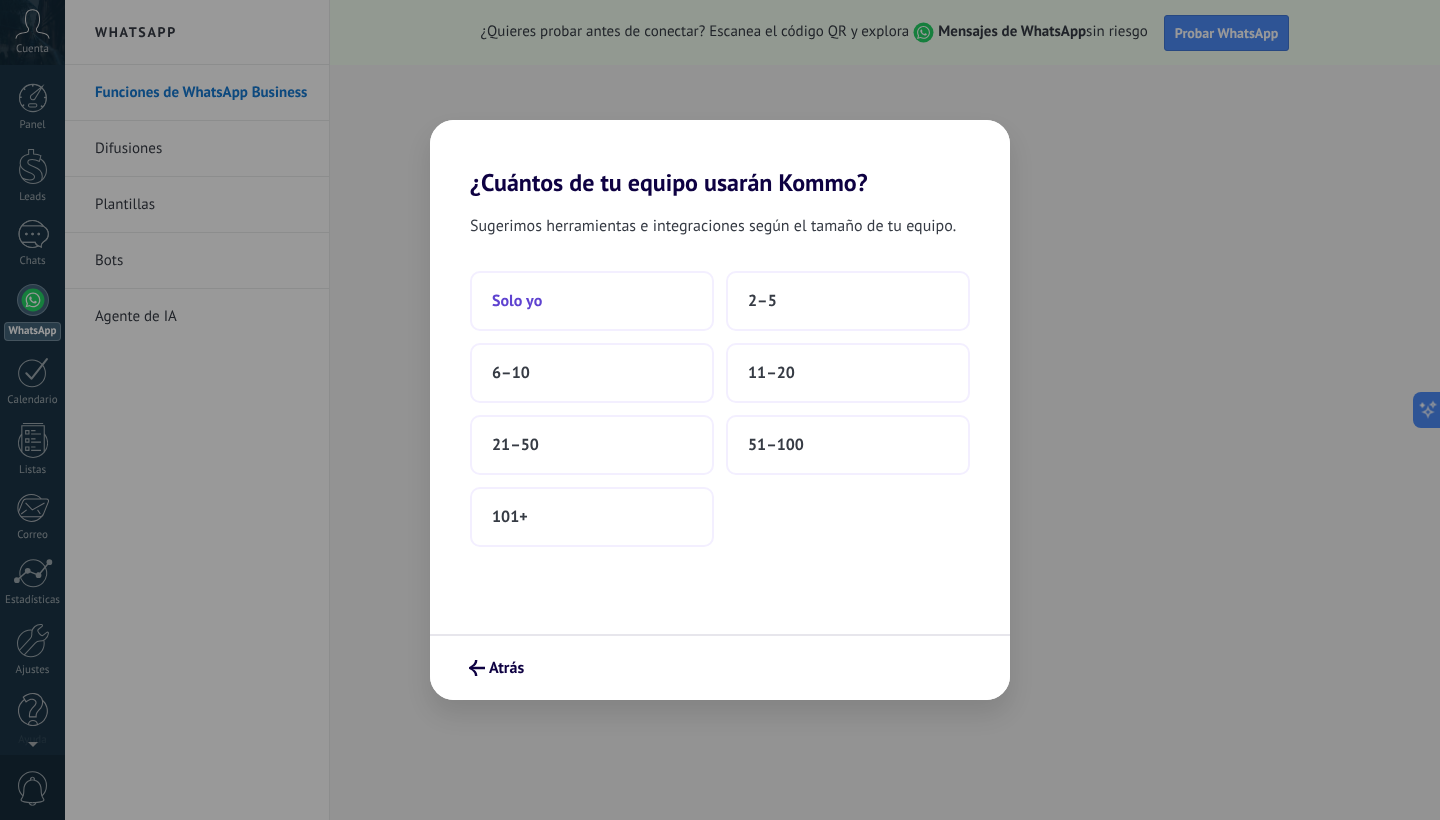 click on "Solo yo" at bounding box center [592, 301] 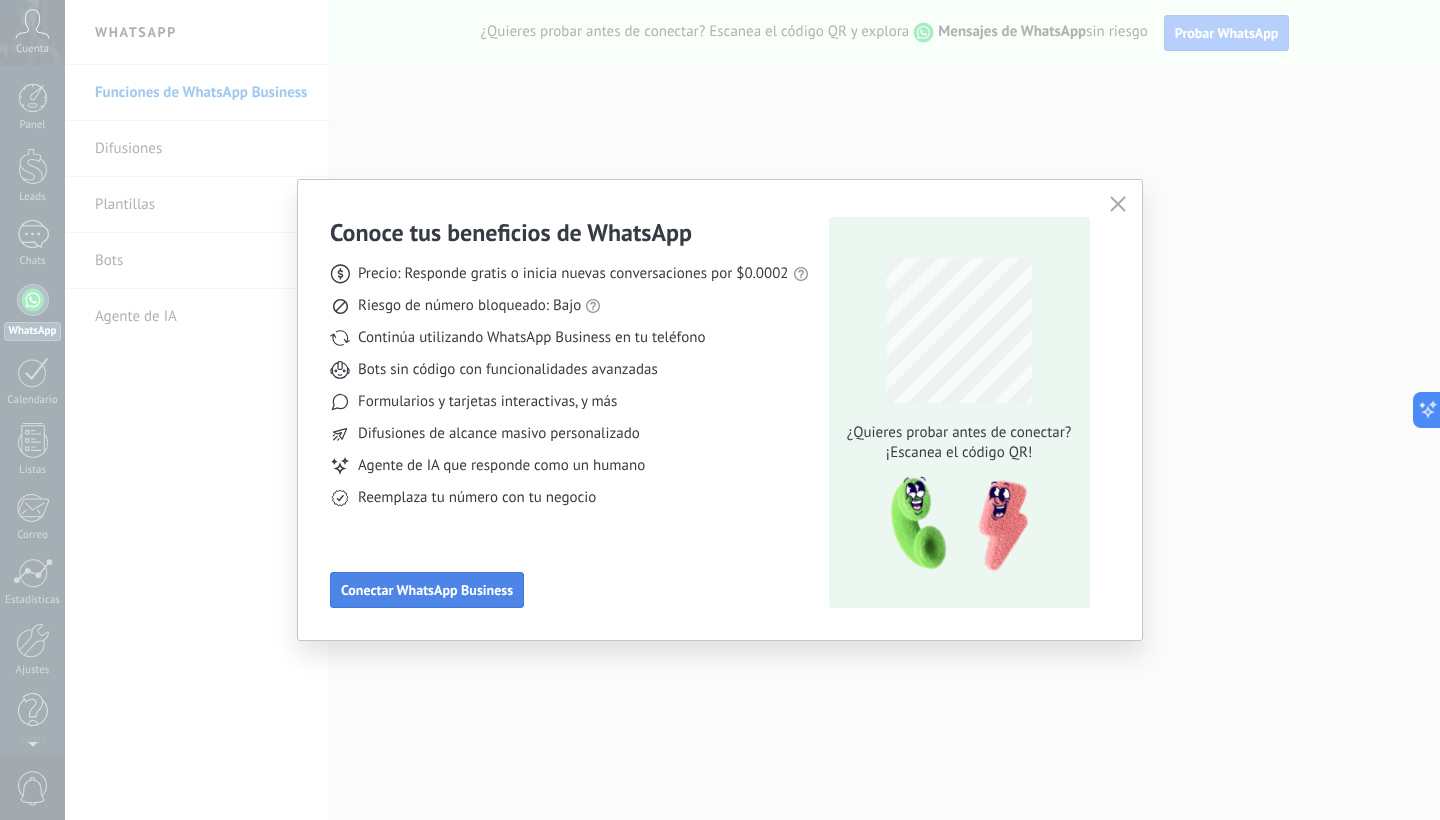 click on "Conectar WhatsApp Business" at bounding box center [427, 590] 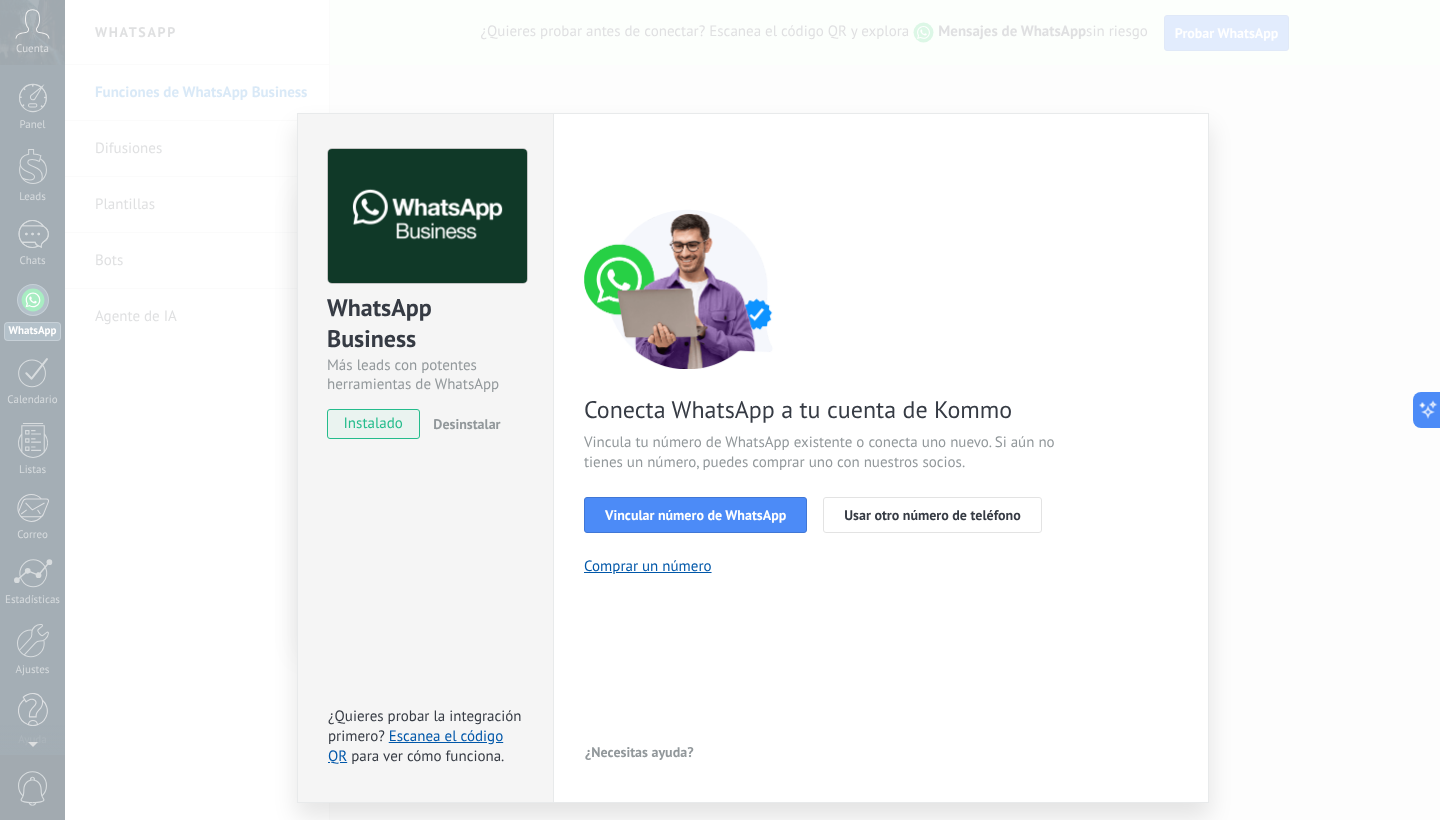 click on "Conecta WhatsApp a tu cuenta de Kommo Vincula tu número de WhatsApp existente o conecta uno nuevo. Si aún no tienes un número, puedes comprar uno con nuestros socios. Vincular número de WhatsApp Usar otro número de teléfono Comprar un número" at bounding box center (881, 392) 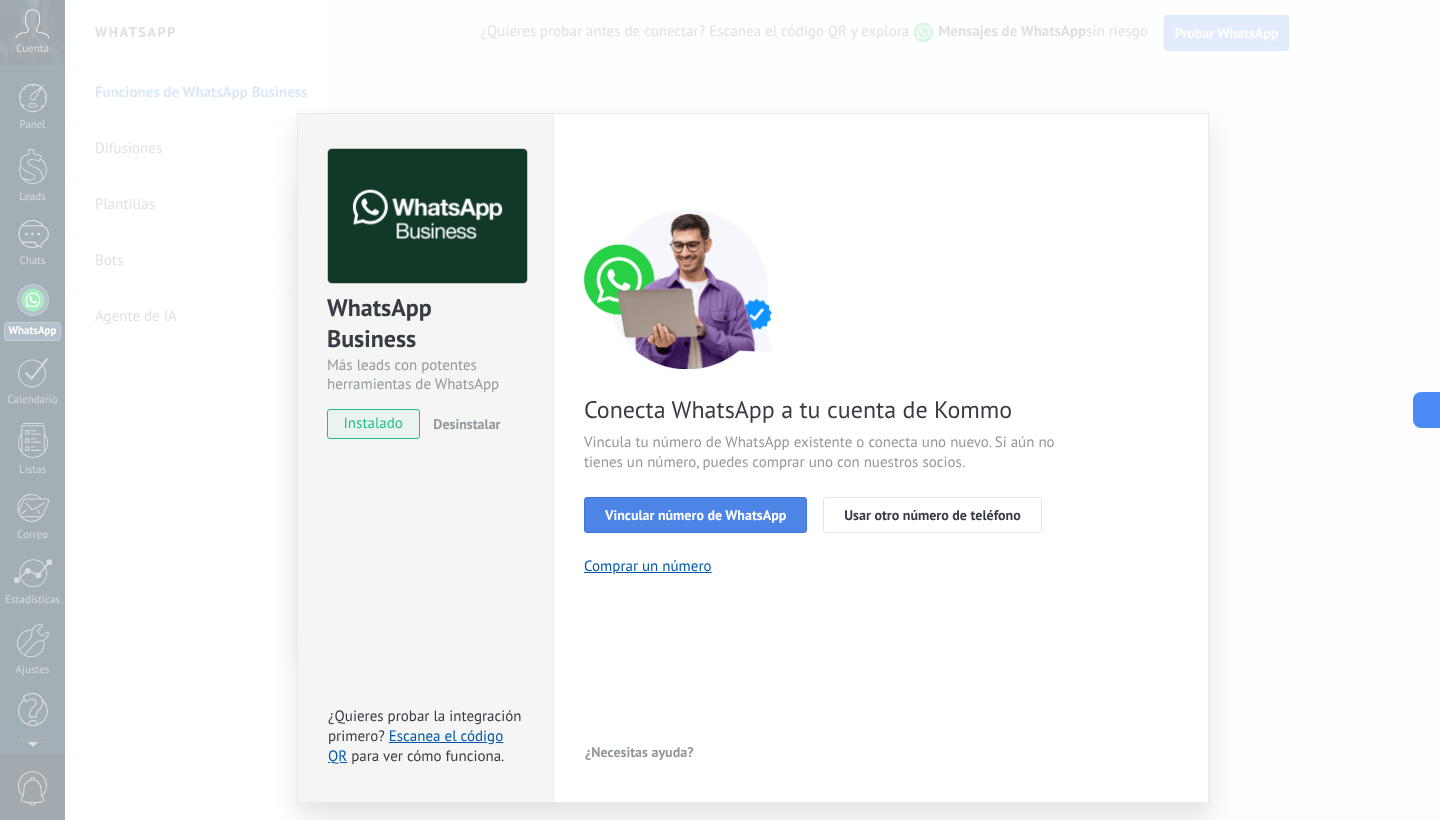 click on "Vincular número de WhatsApp" at bounding box center (695, 515) 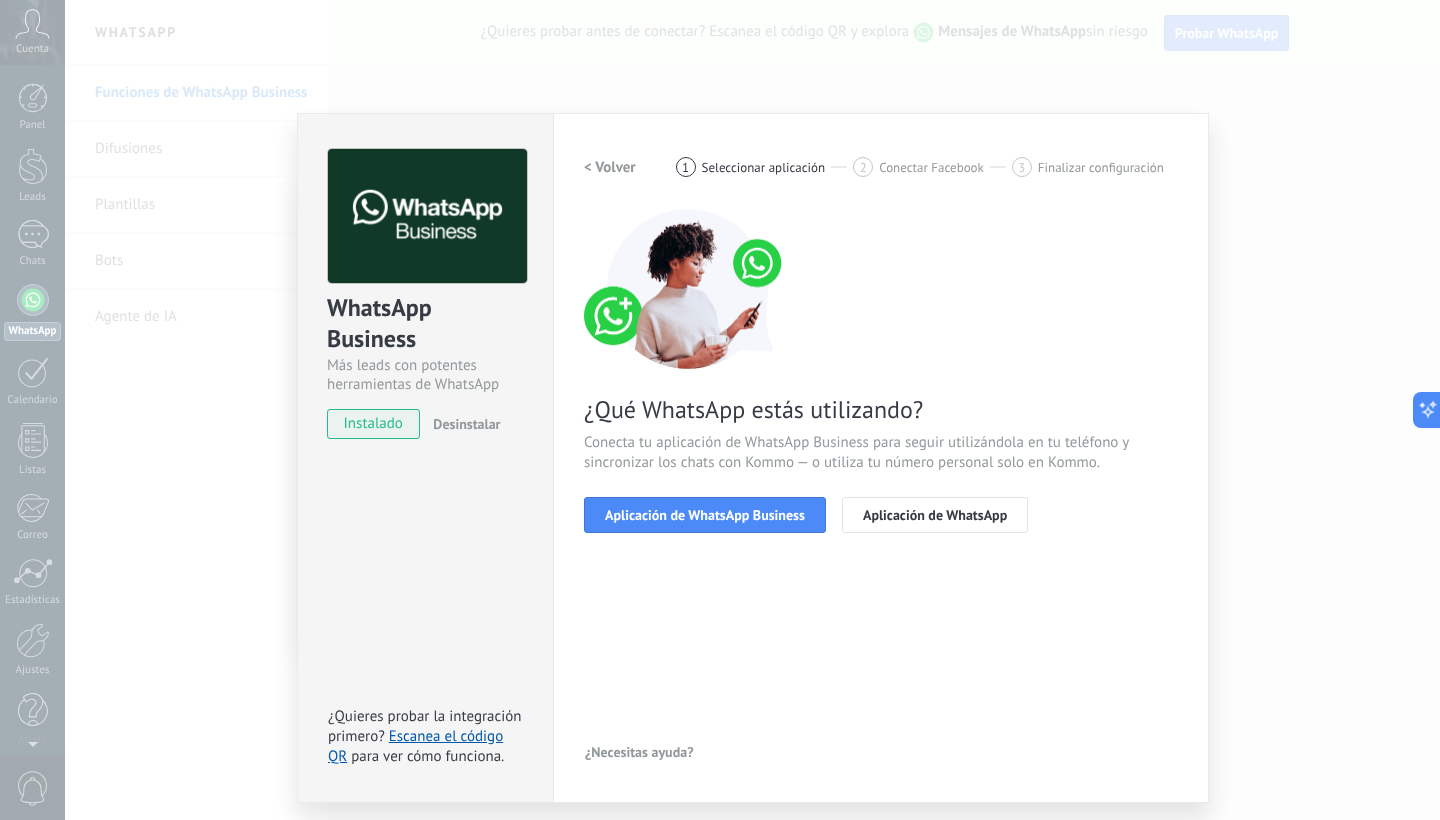 click on "Aplicación de WhatsApp Business" at bounding box center (705, 515) 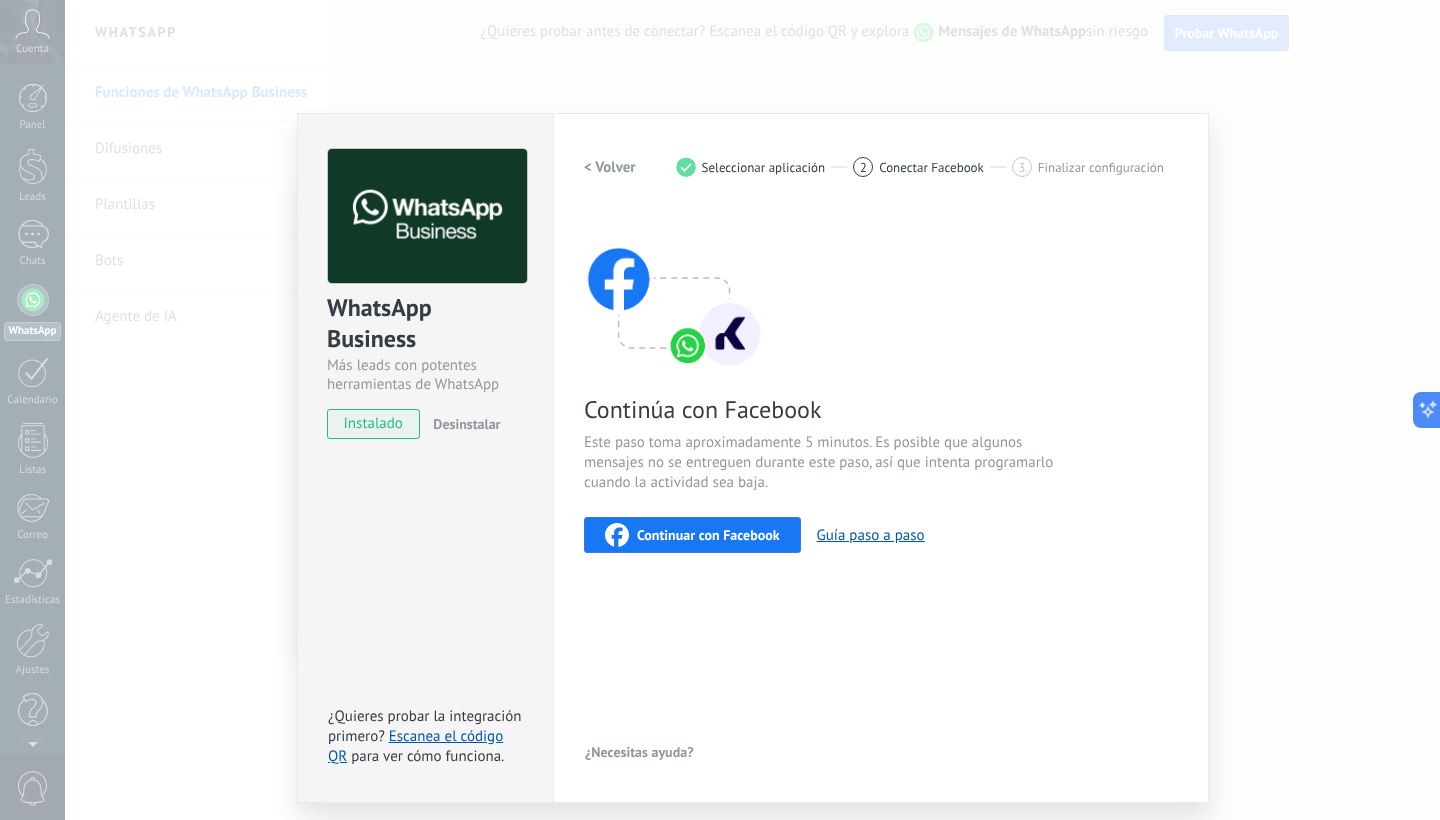 click on "Continuar con Facebook" at bounding box center [708, 535] 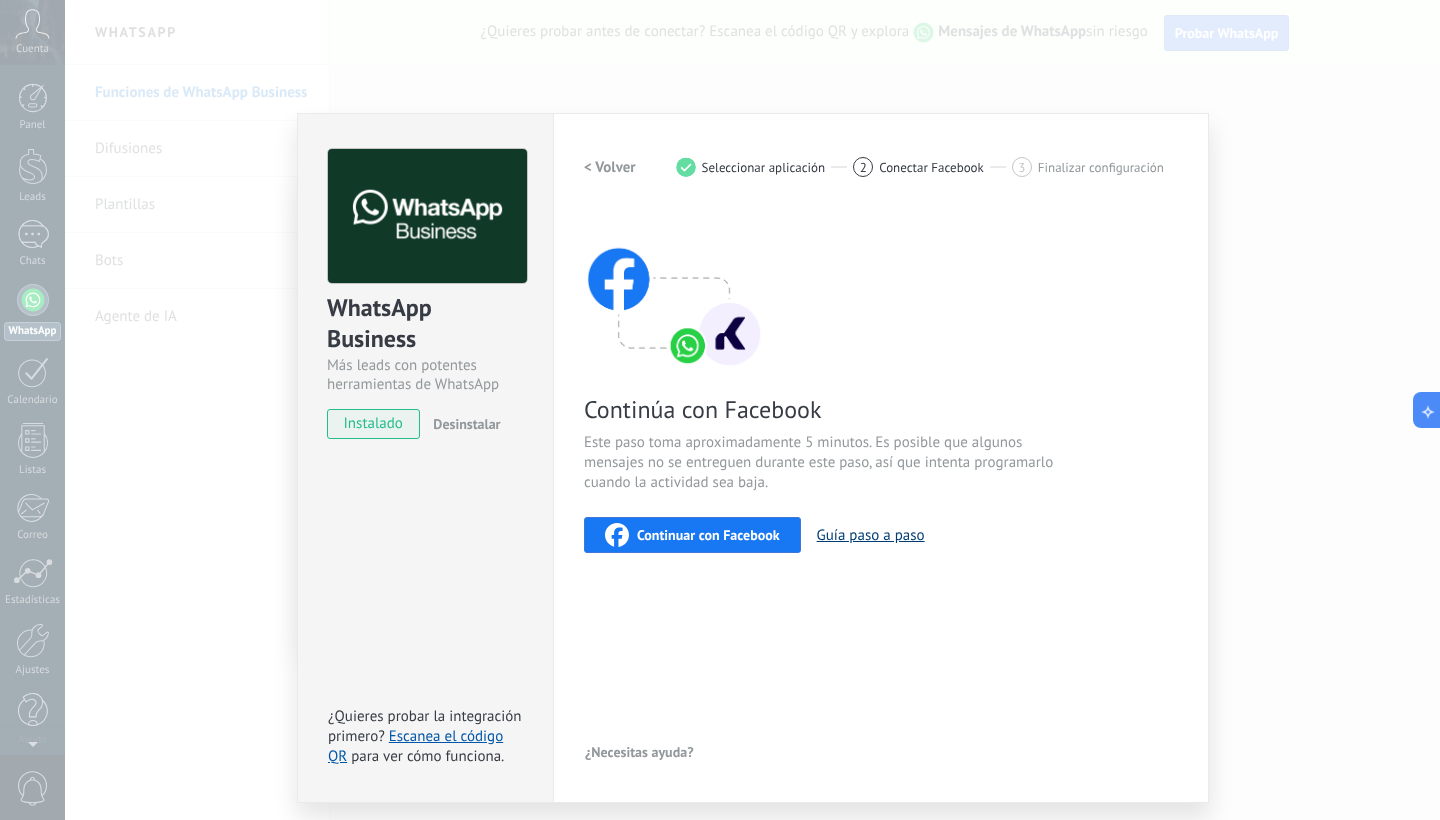 click on "Guía paso a paso" at bounding box center (871, 535) 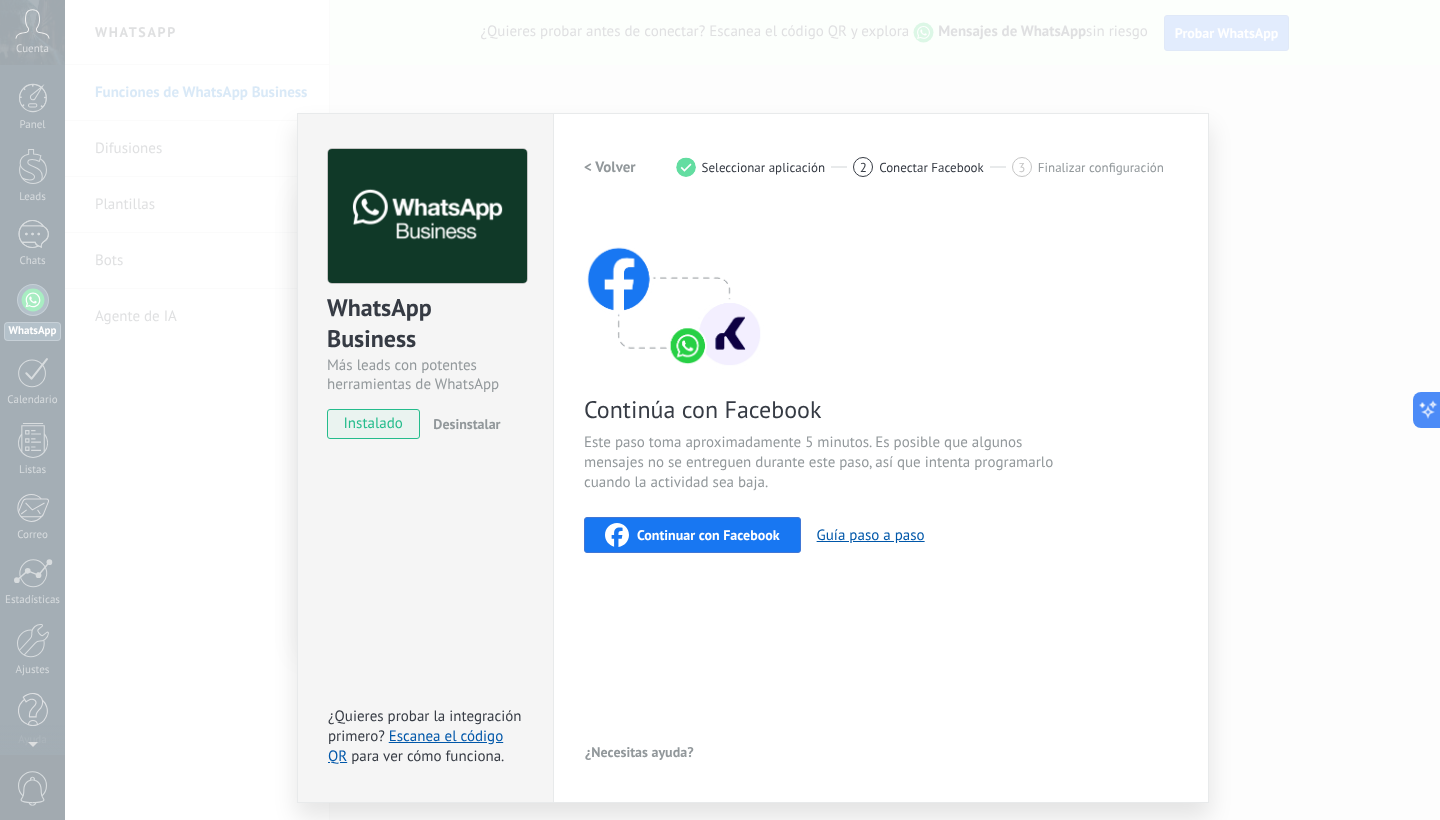 click on "Continuar con Facebook" at bounding box center [708, 535] 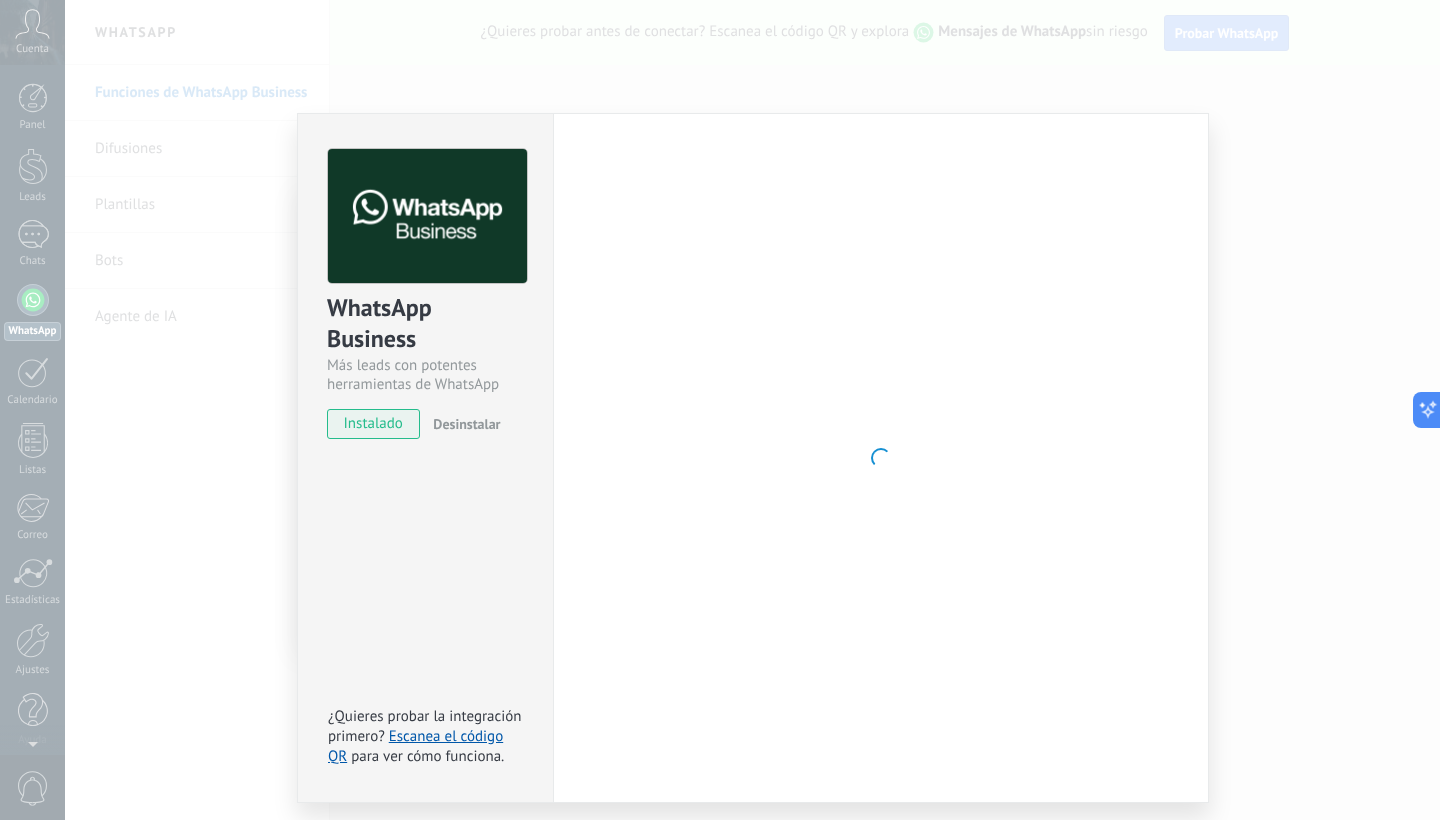 click at bounding box center [881, 458] 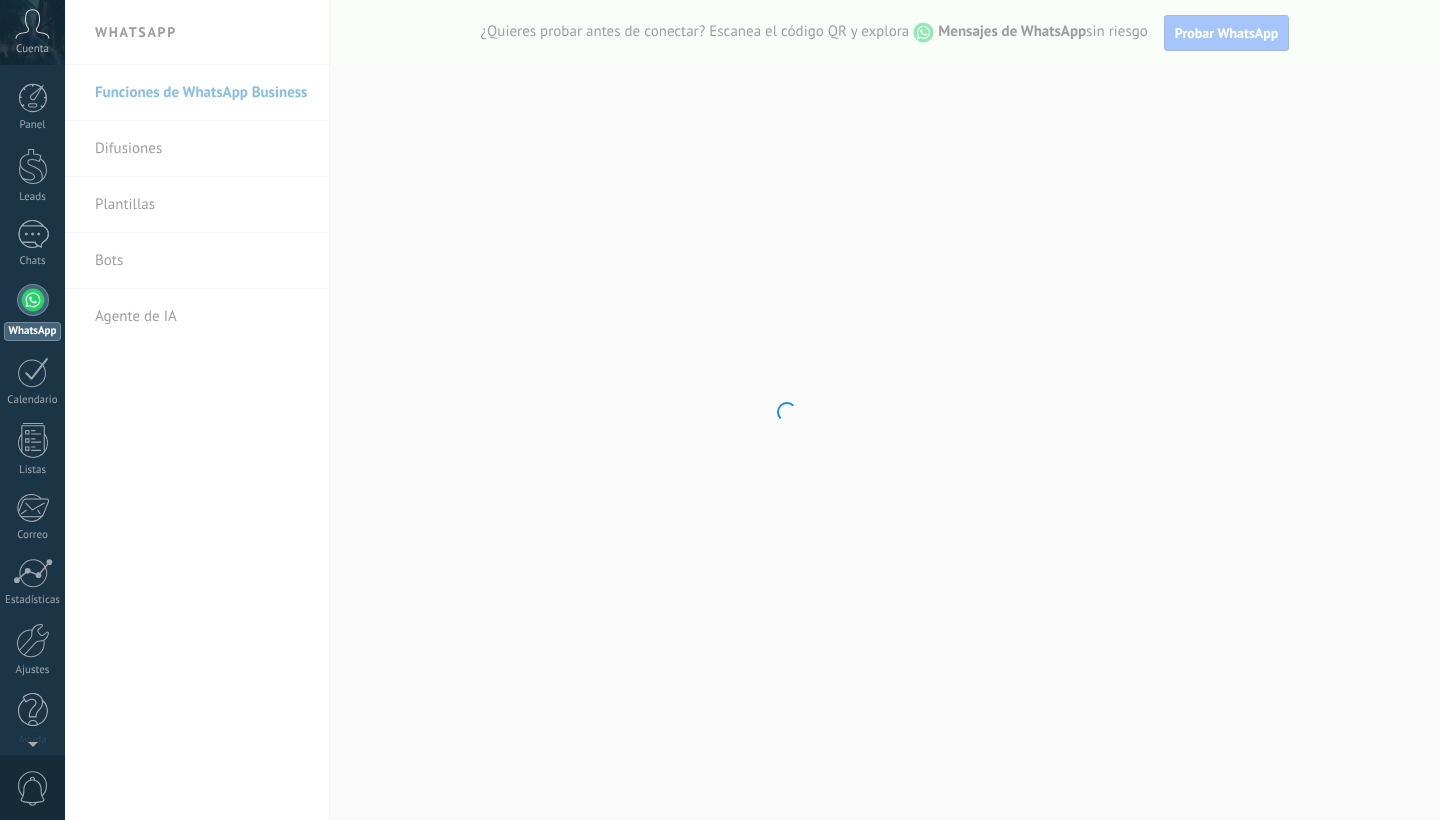 scroll, scrollTop: 0, scrollLeft: 0, axis: both 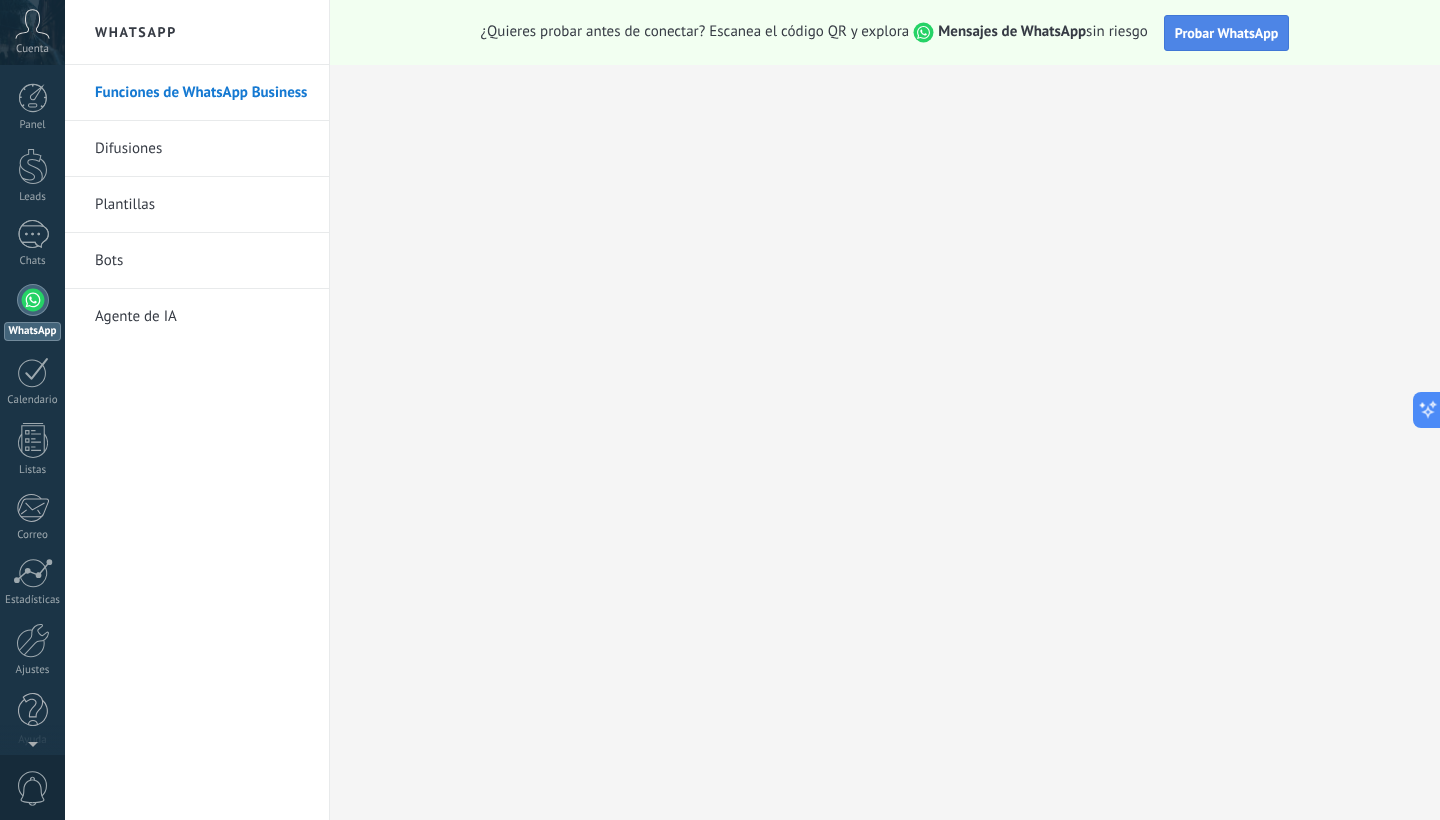 click on "Probar WhatsApp" at bounding box center [1227, 33] 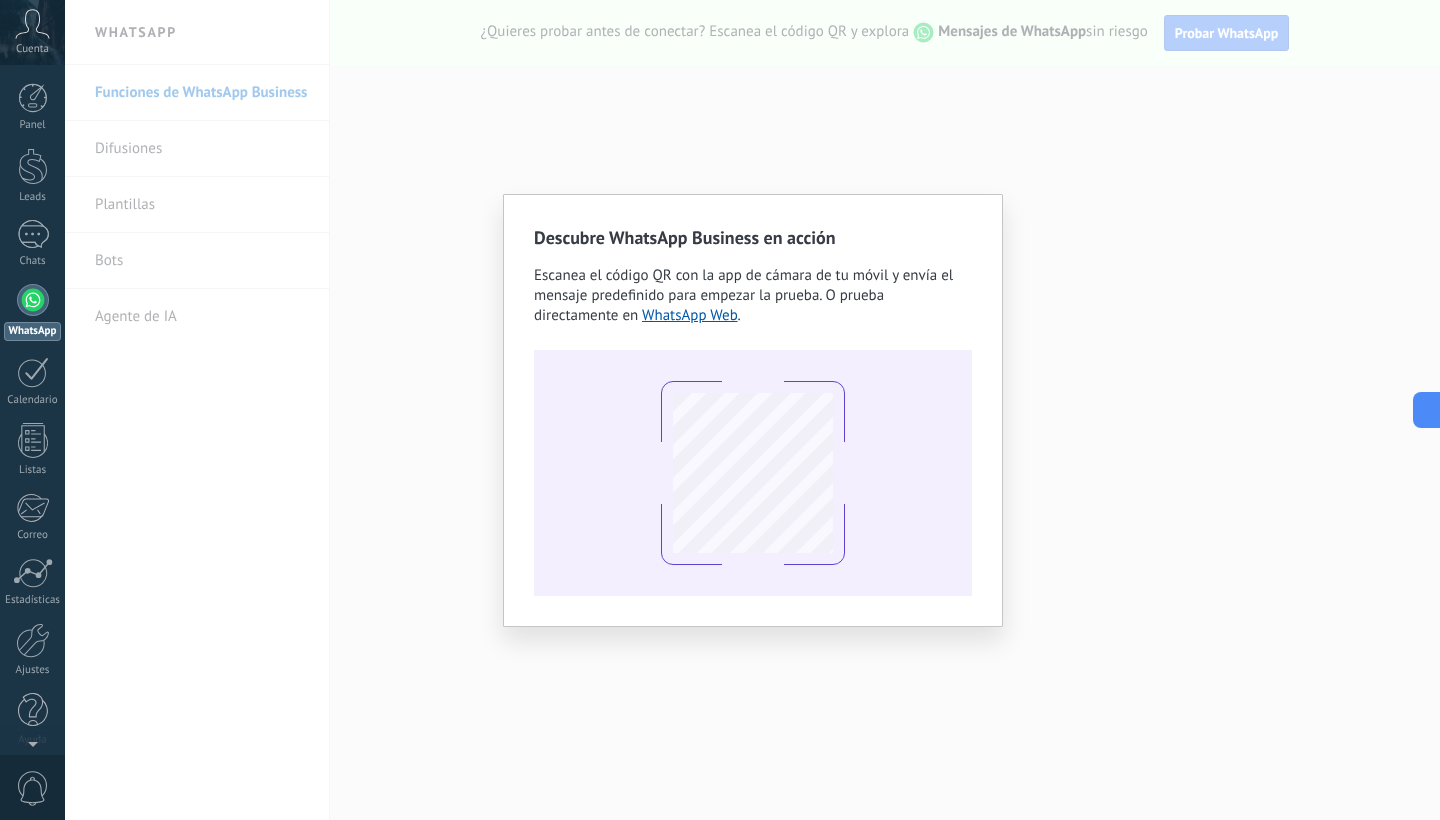 click on "Descubre WhatsApp Business en acción Escanea el código QR con la app de cámara de tu móvil y envía el mensaje predefinido para empezar la prueba. O prueba directamente en   WhatsApp Web ." at bounding box center [753, 410] 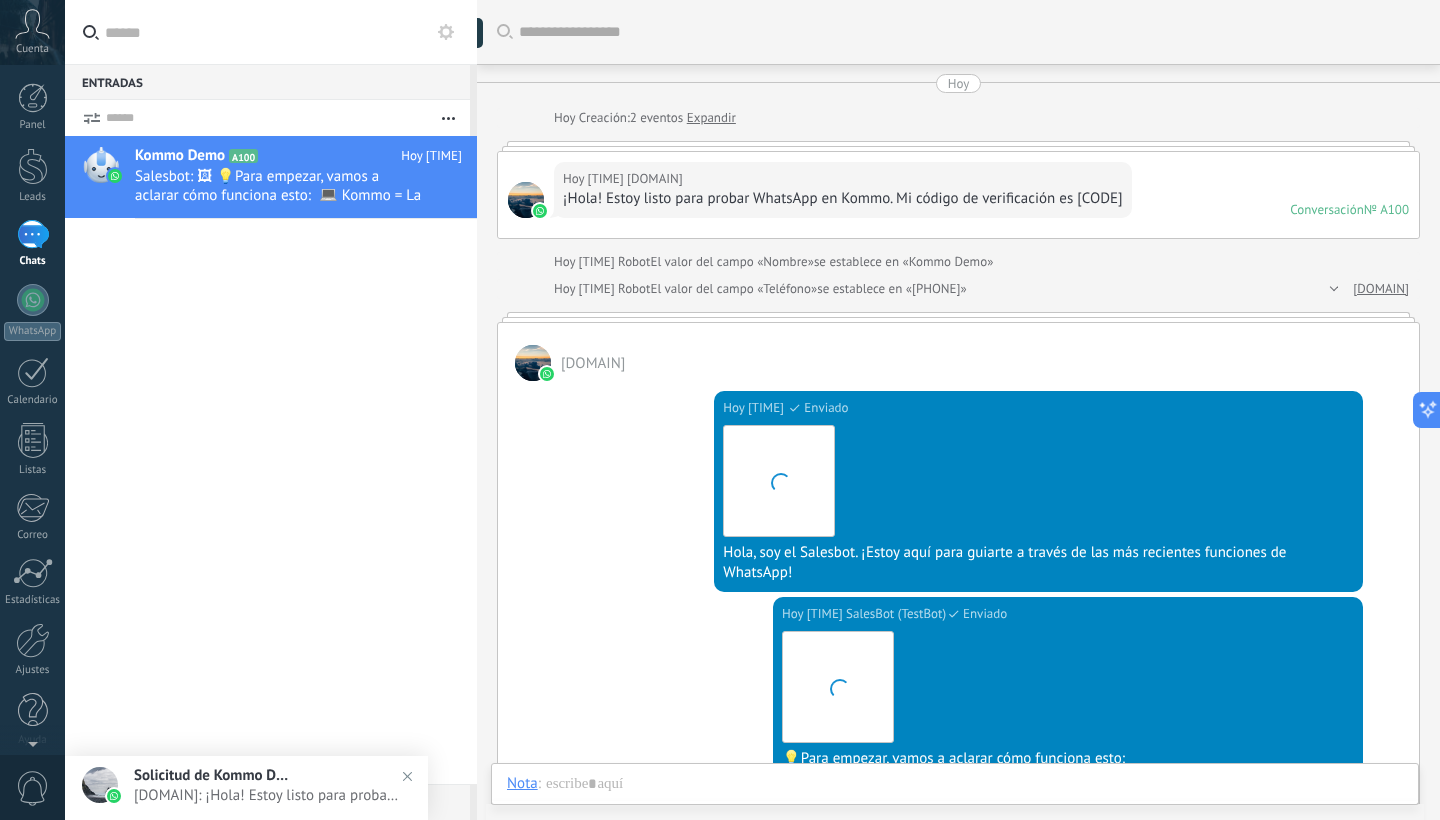 scroll, scrollTop: 525, scrollLeft: 0, axis: vertical 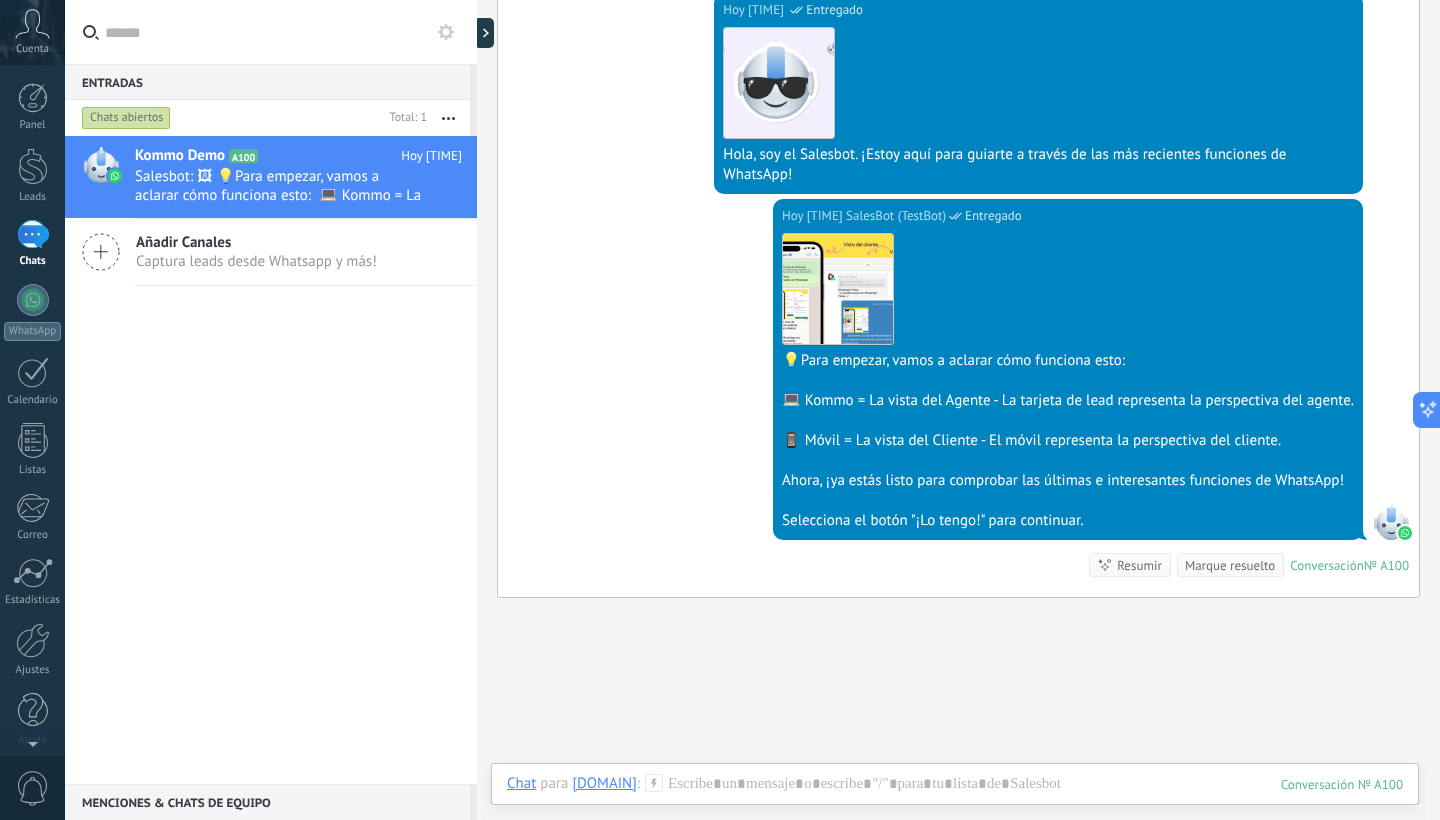 click on "Hoy [TIME] SalesBot (TestBot)  Entregado Descargar 💡Para empezar, vamos a aclarar cómo funciona esto:    💻 Kommo = La vista del Agente - La tarjeta de lead representa la perspectiva del agente.   📱 Móvil = La vista del Cliente - El móvil representa la perspectiva del cliente.   Ahora, ¡ya estás listo para comprobar las últimas e interesantes funciones de WhatsApp!    Selecciona el botón "¡Lo tengo!" para continuar." at bounding box center (1068, 369) 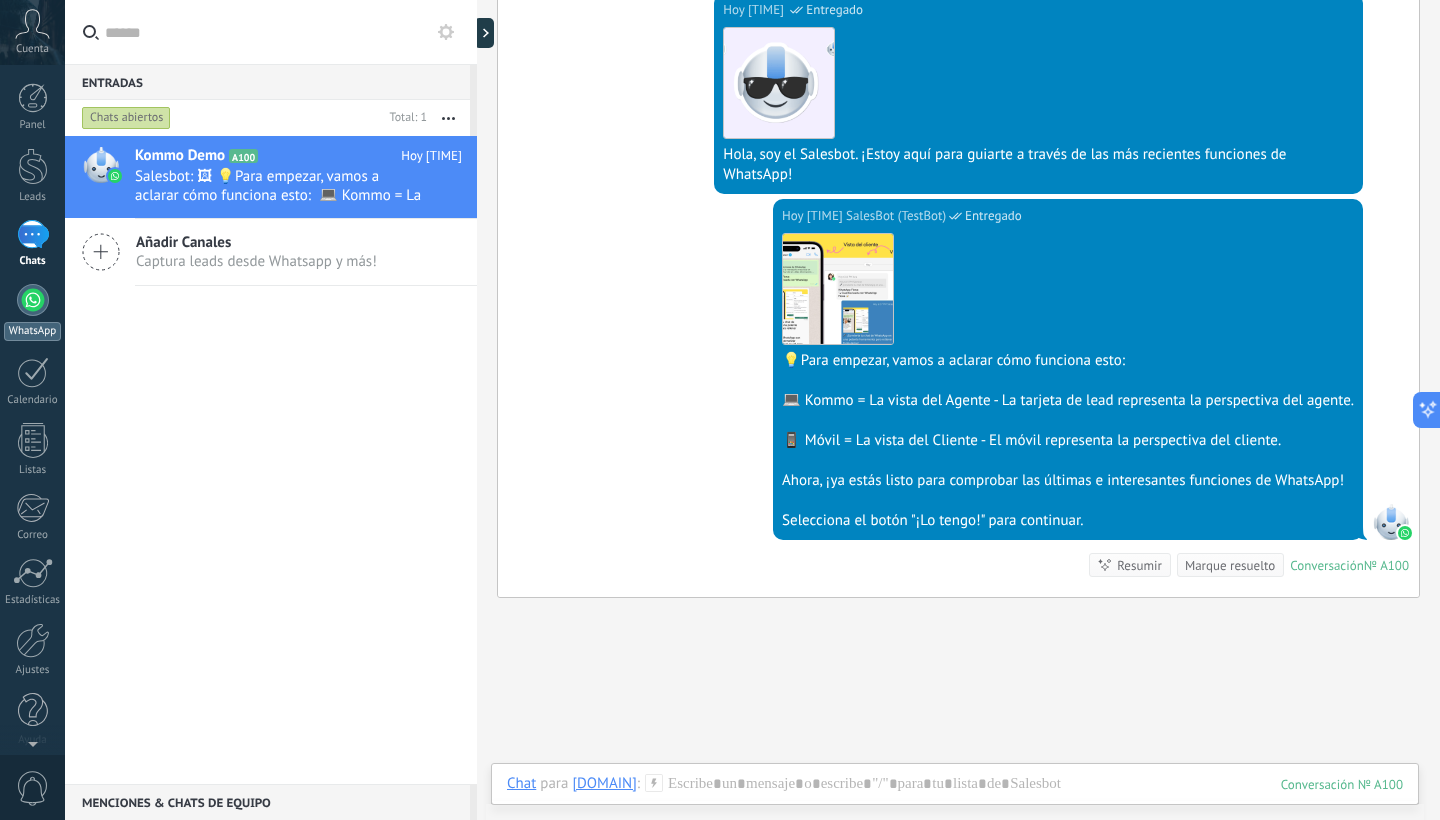 click at bounding box center (33, 300) 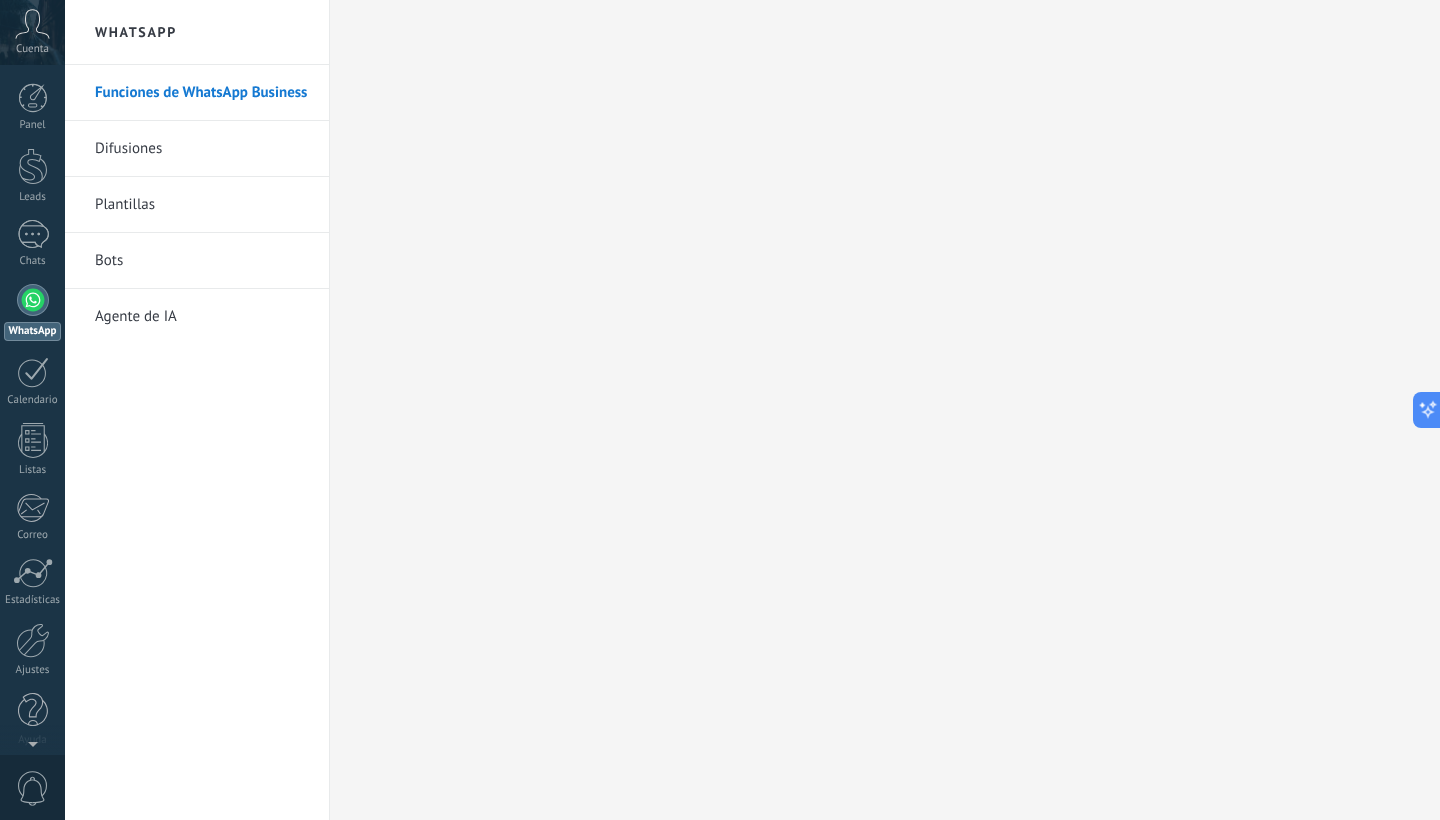 click on "Bots" at bounding box center (202, 261) 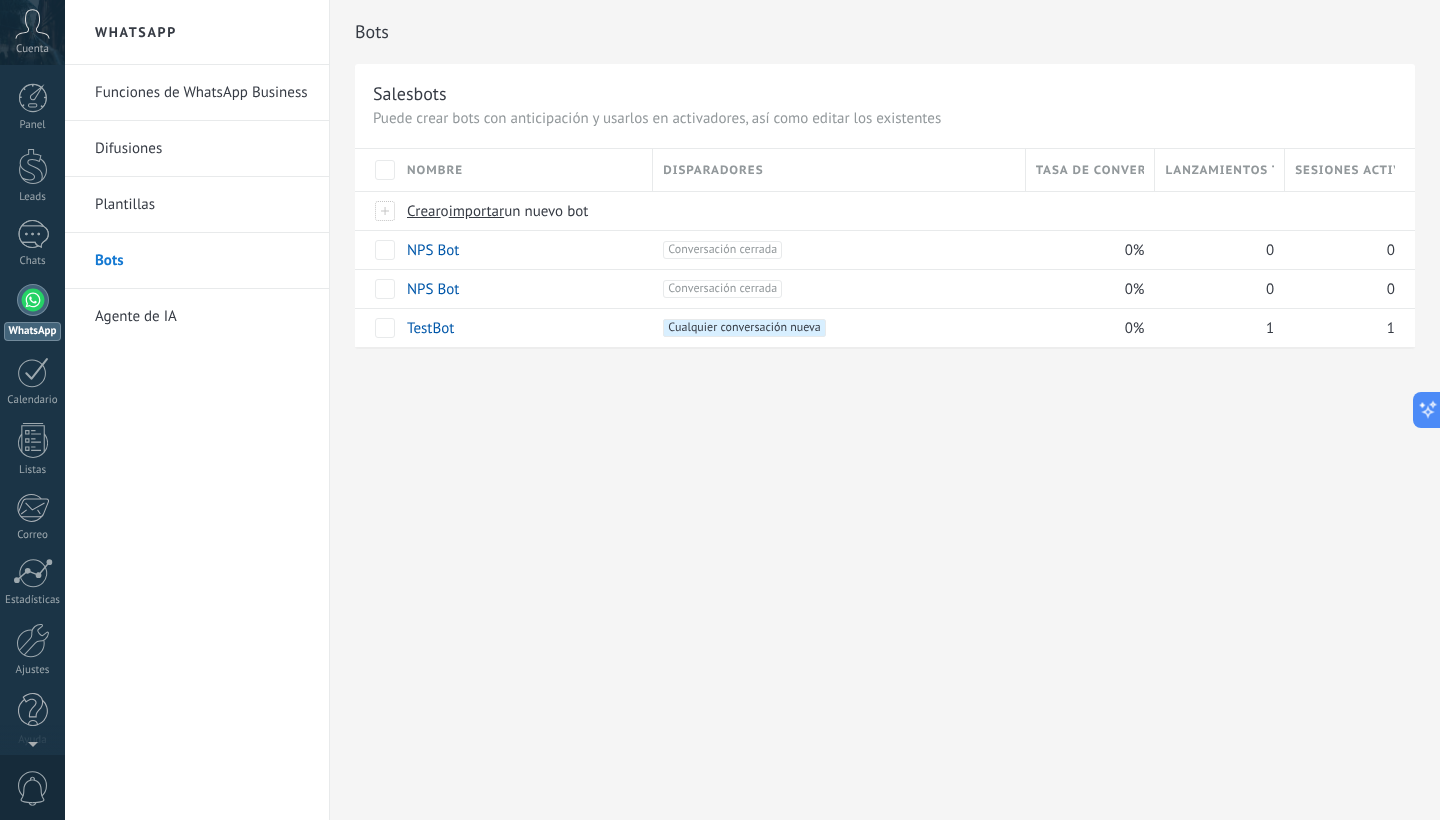 click on "Agente de IA" at bounding box center [202, 317] 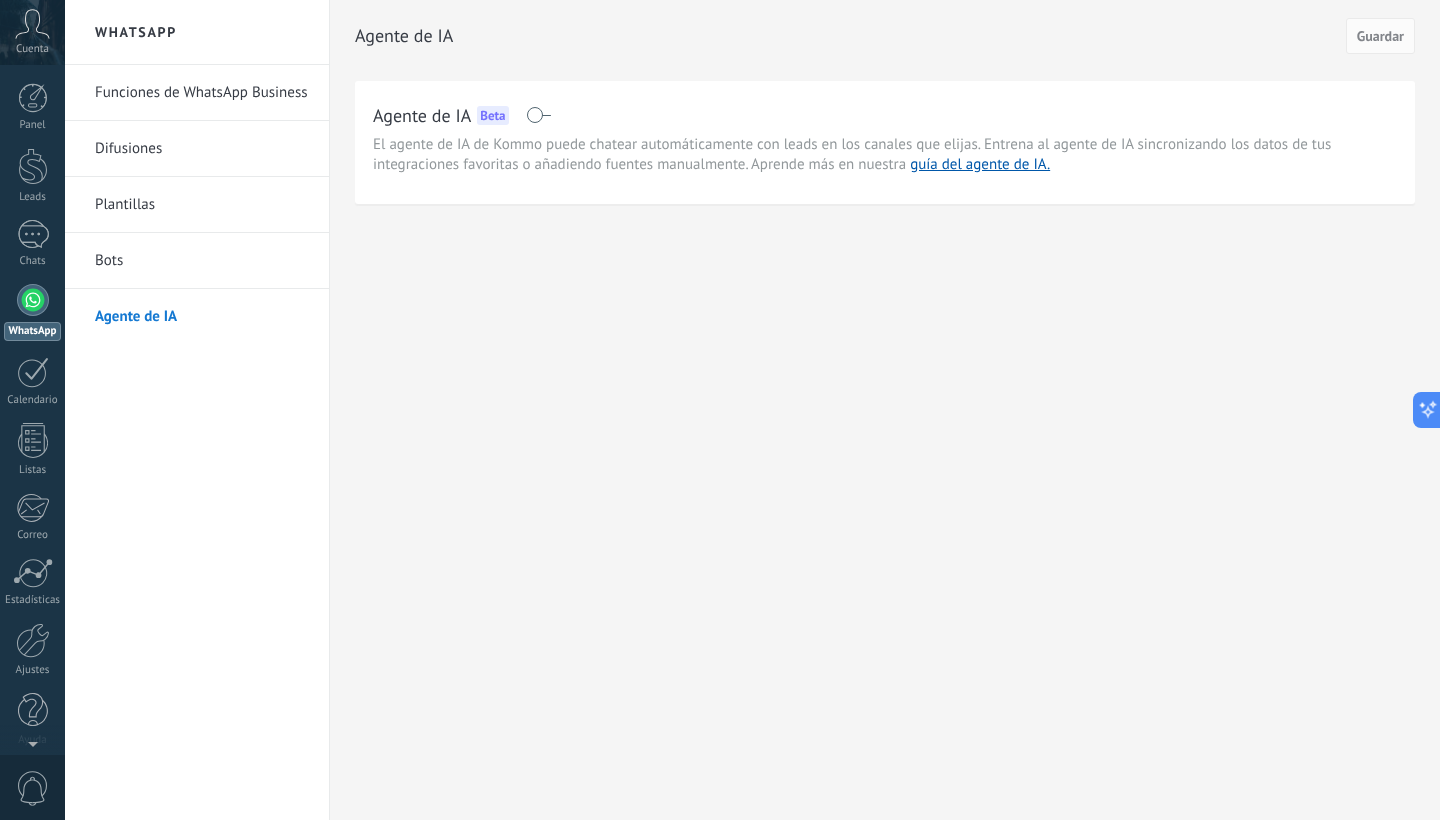click on "Plantillas" at bounding box center (202, 205) 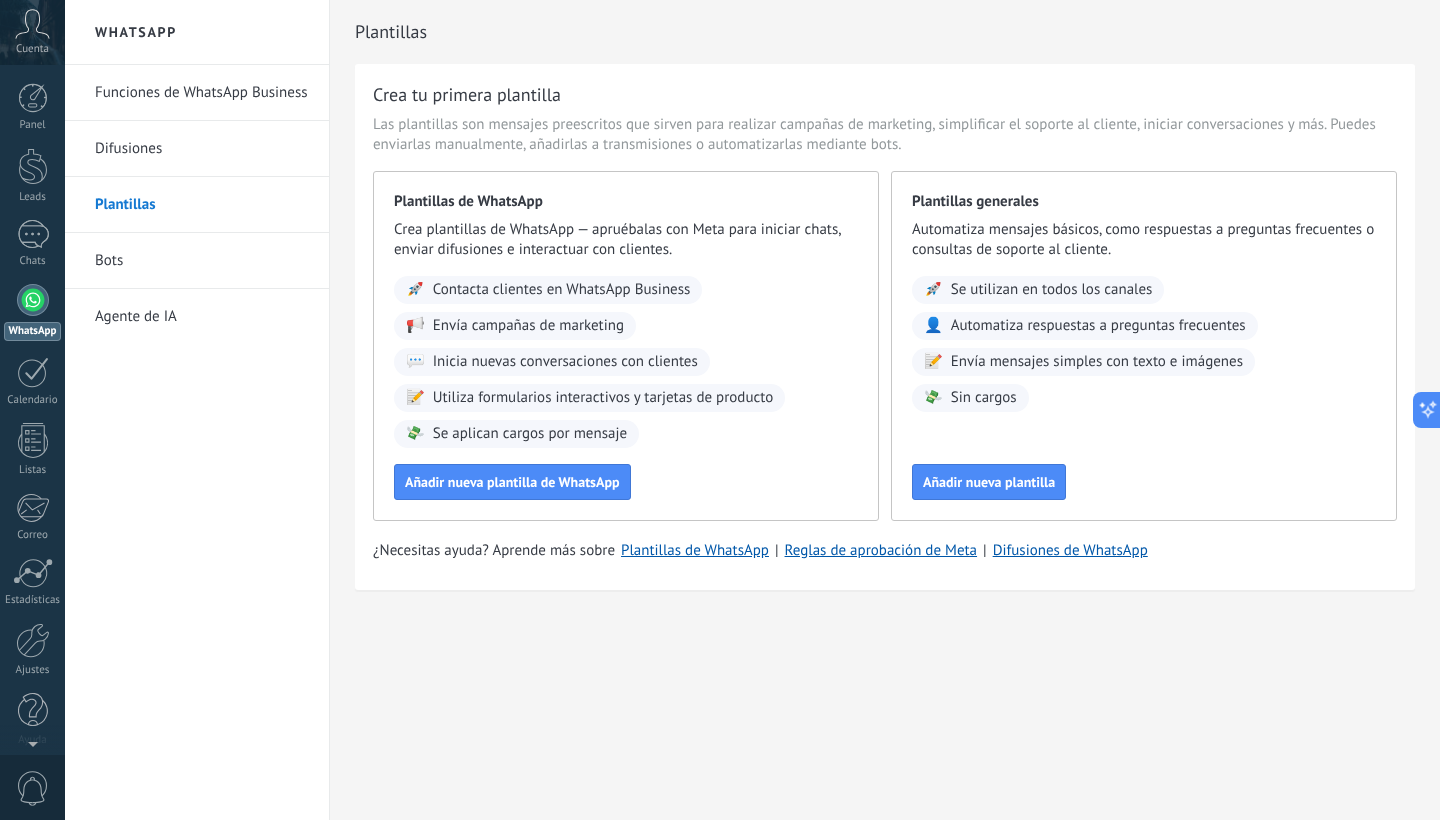 click on "Difusiones" at bounding box center [202, 149] 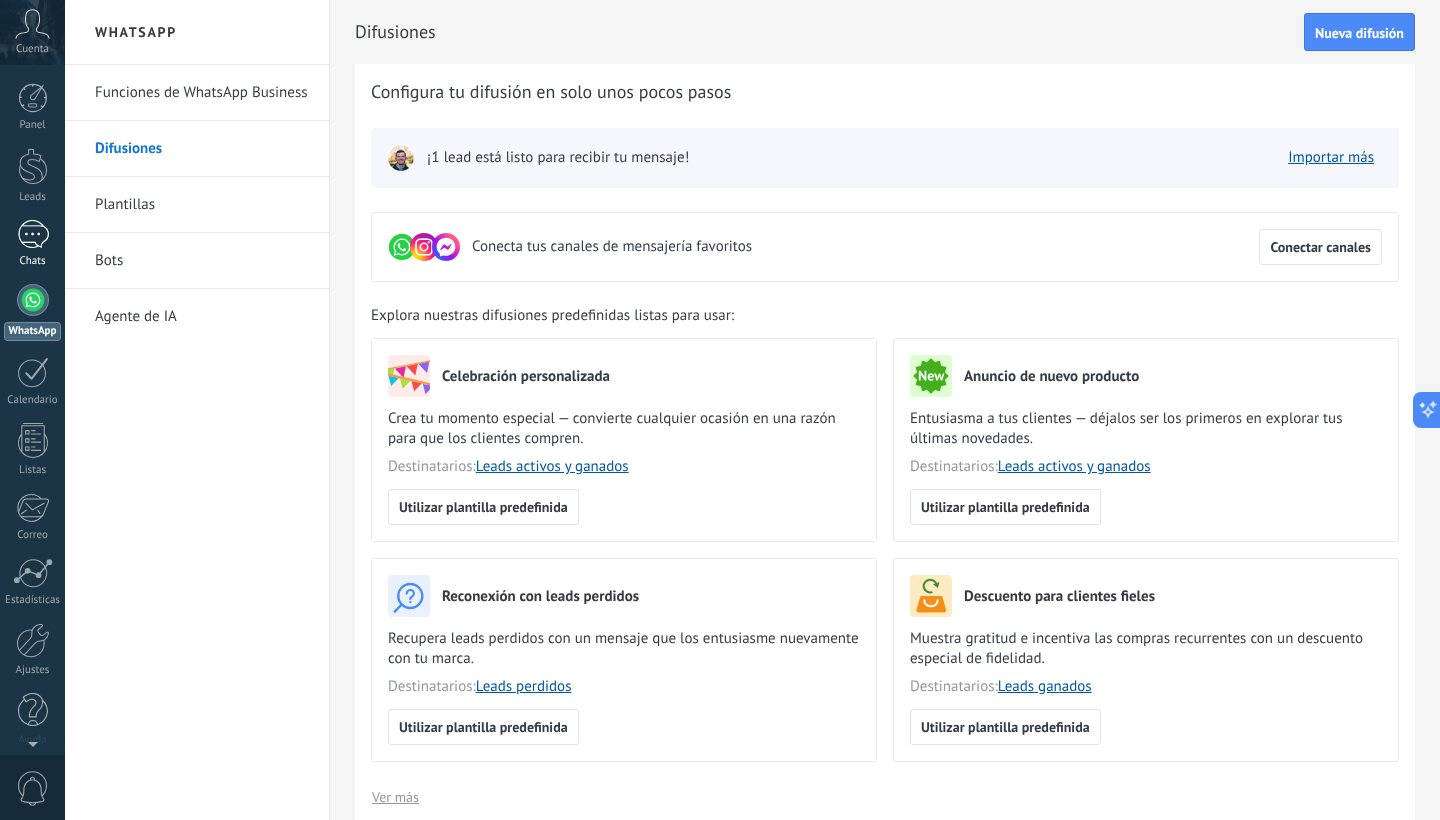 click on "1
Chats" at bounding box center (32, 244) 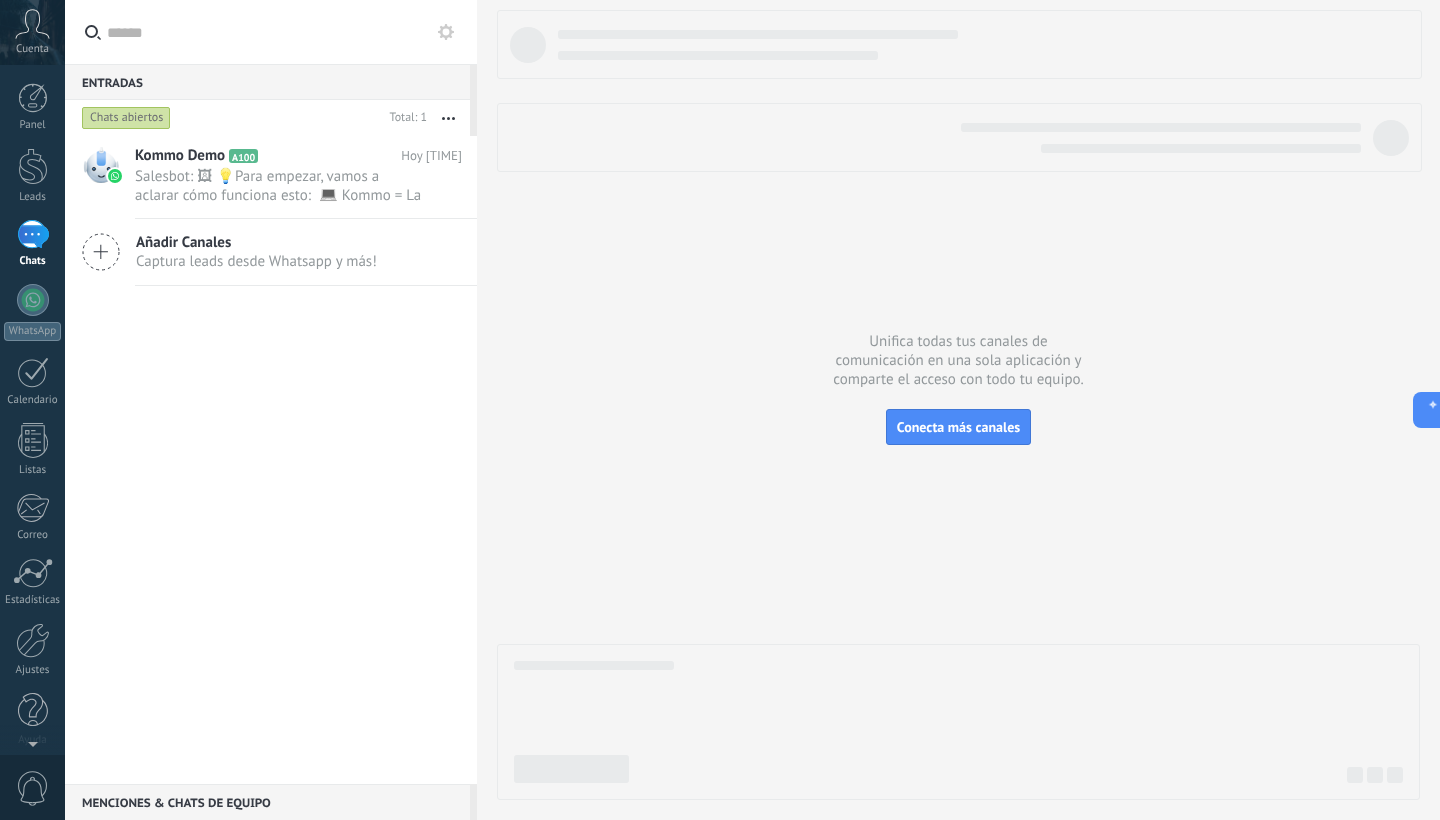 click on "Captura leads desde Whatsapp y más!" at bounding box center [256, 261] 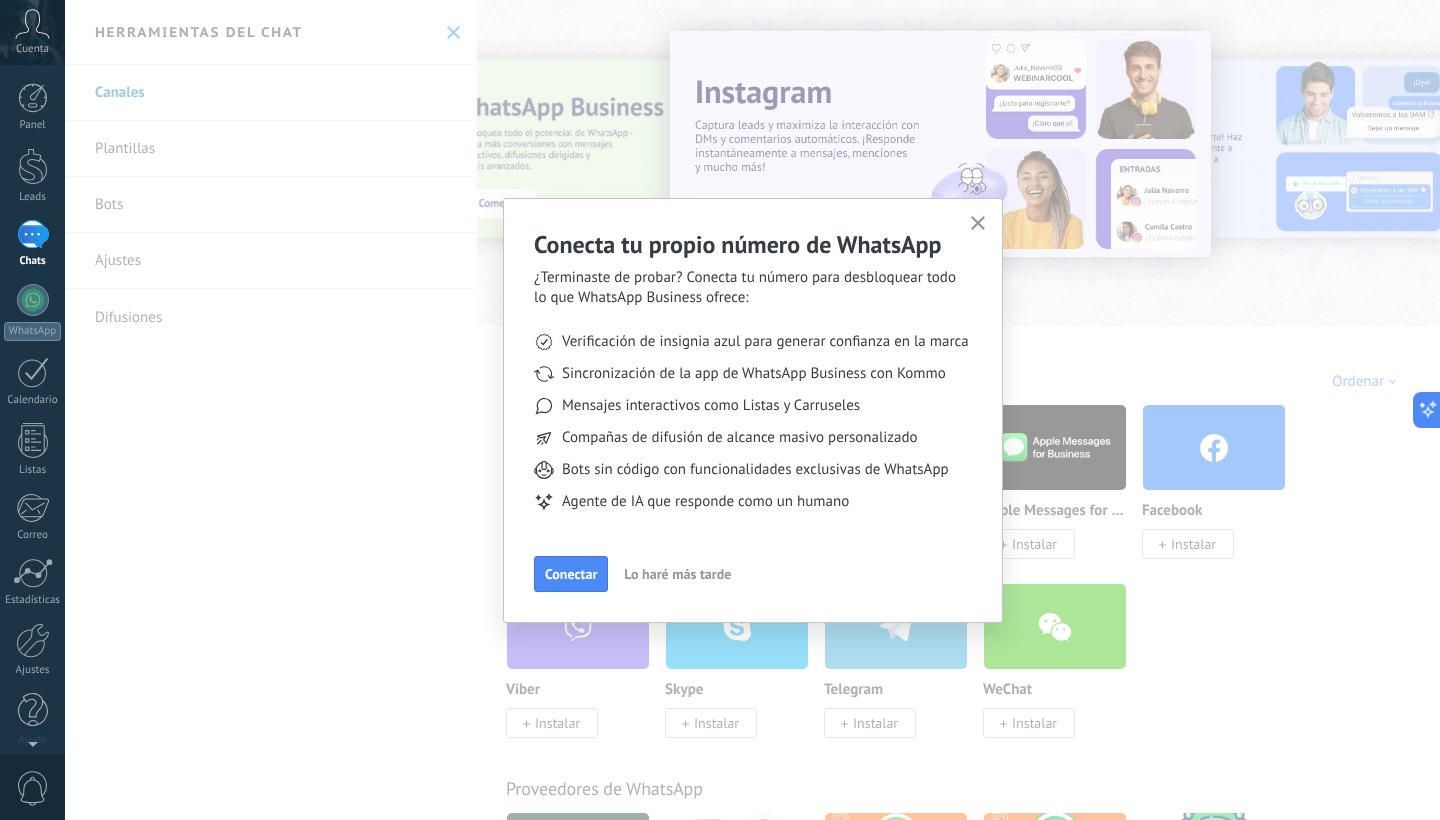 click 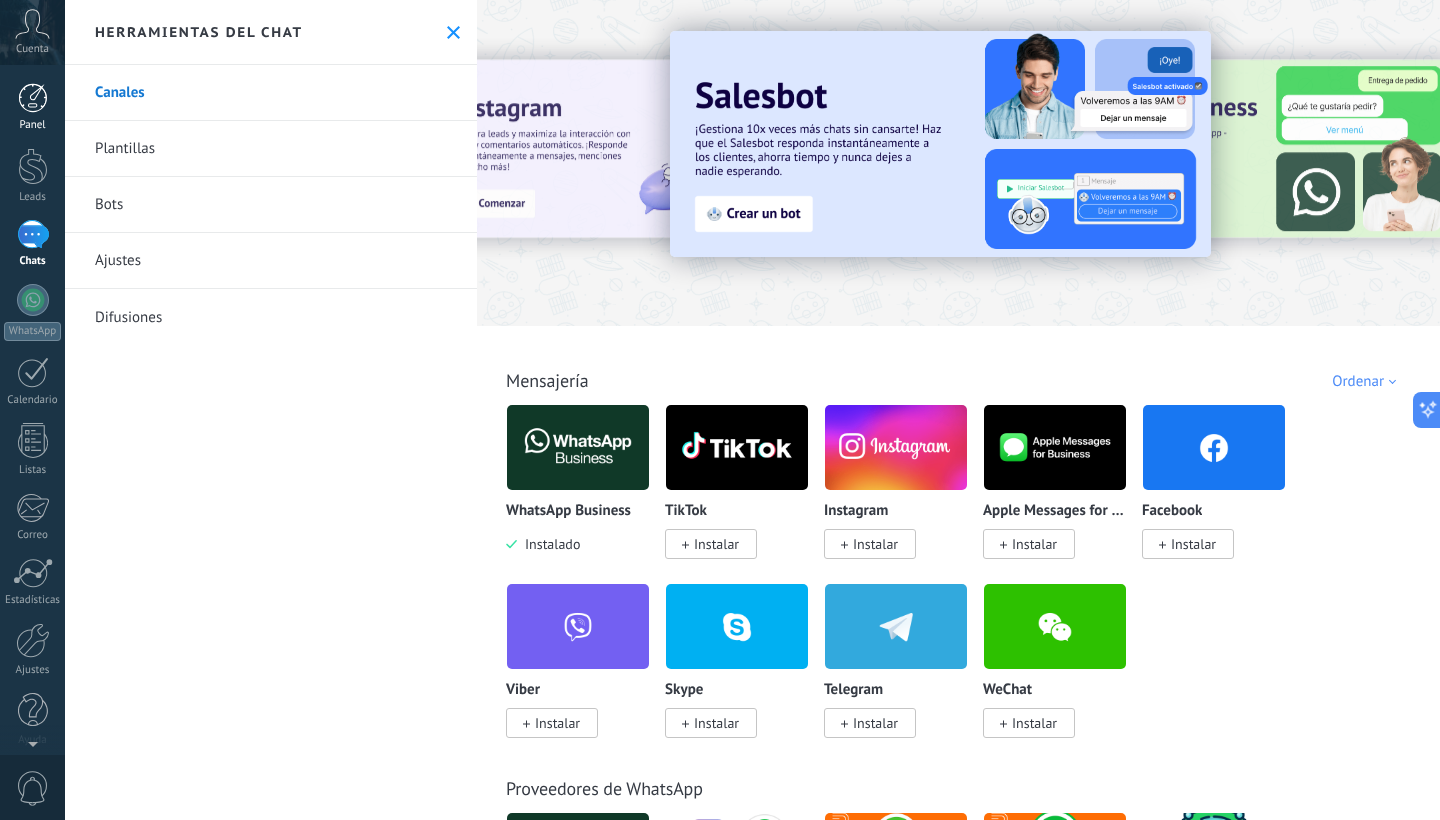 click on "Panel" at bounding box center [32, 107] 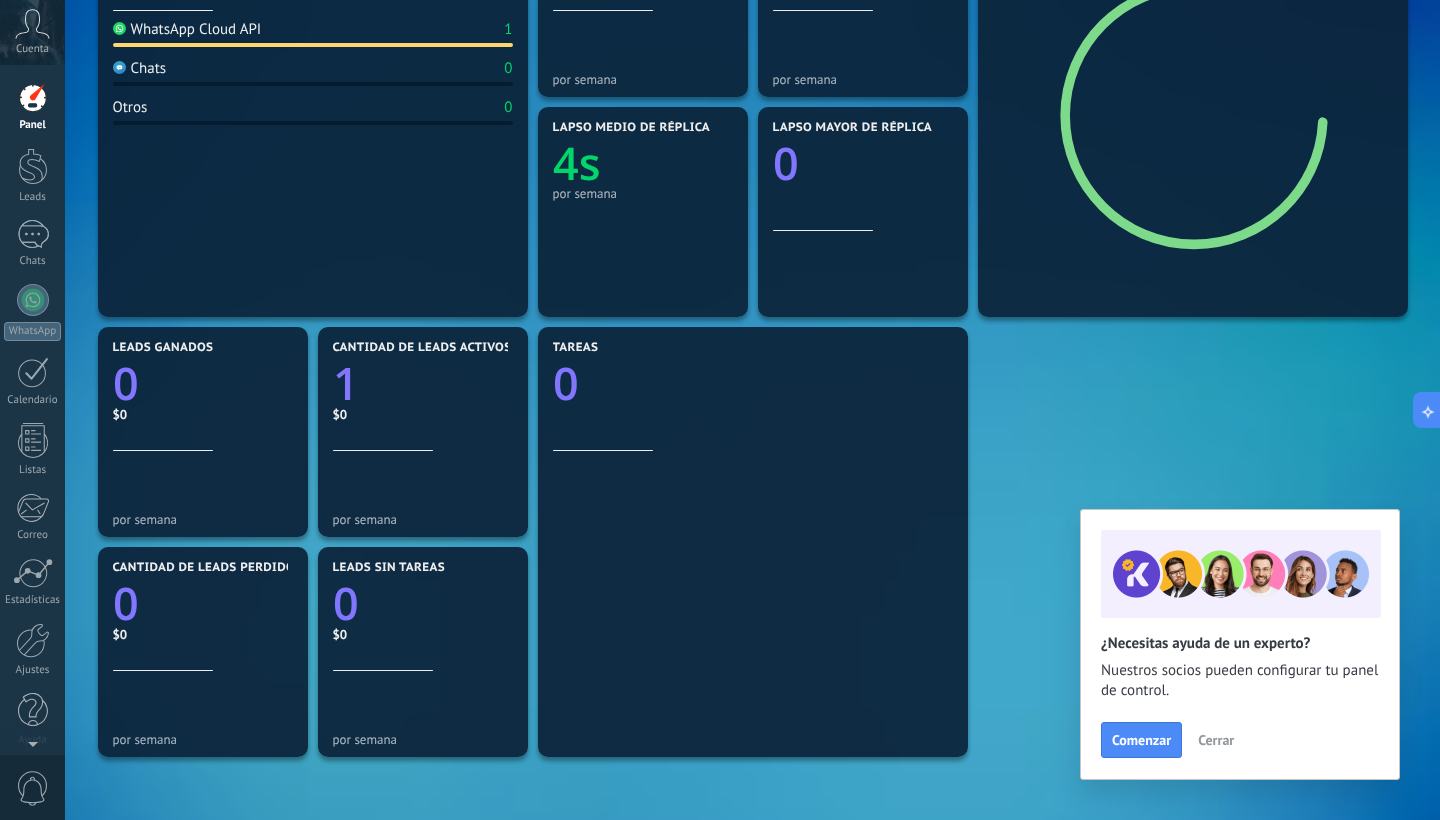 scroll, scrollTop: 316, scrollLeft: 0, axis: vertical 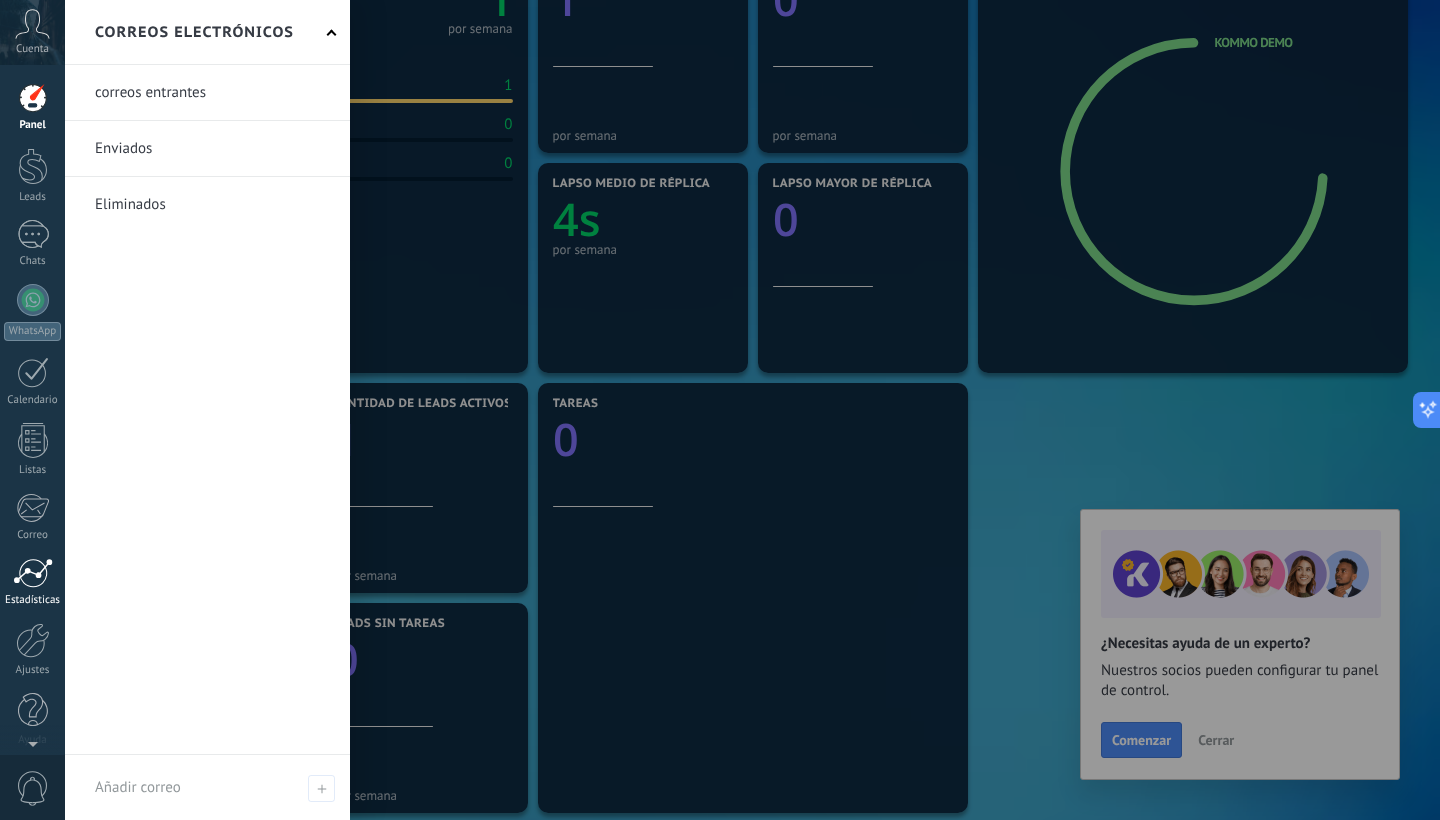 click on "Estadísticas" at bounding box center (32, 582) 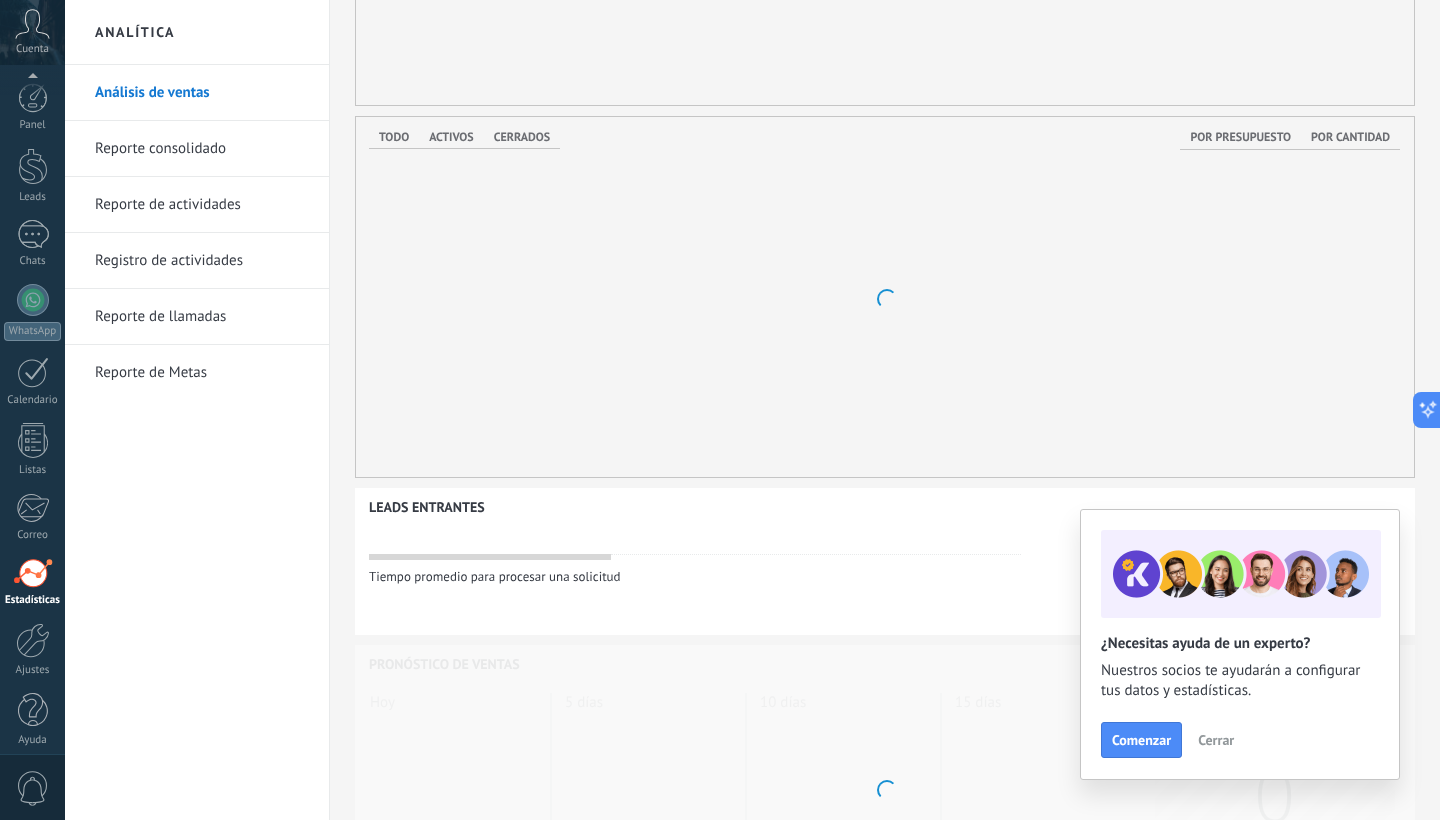 scroll, scrollTop: 0, scrollLeft: 0, axis: both 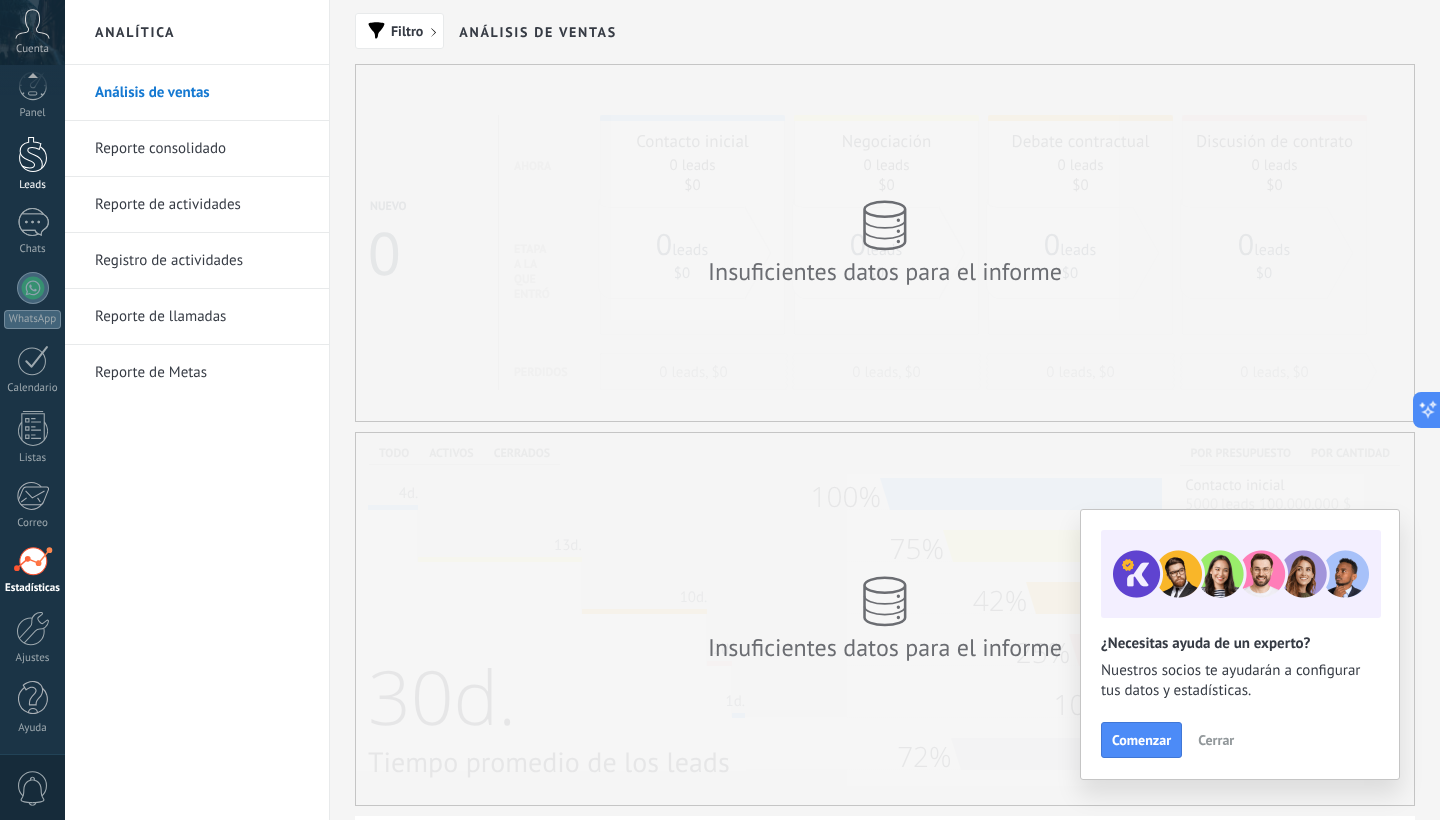 click at bounding box center [33, 154] 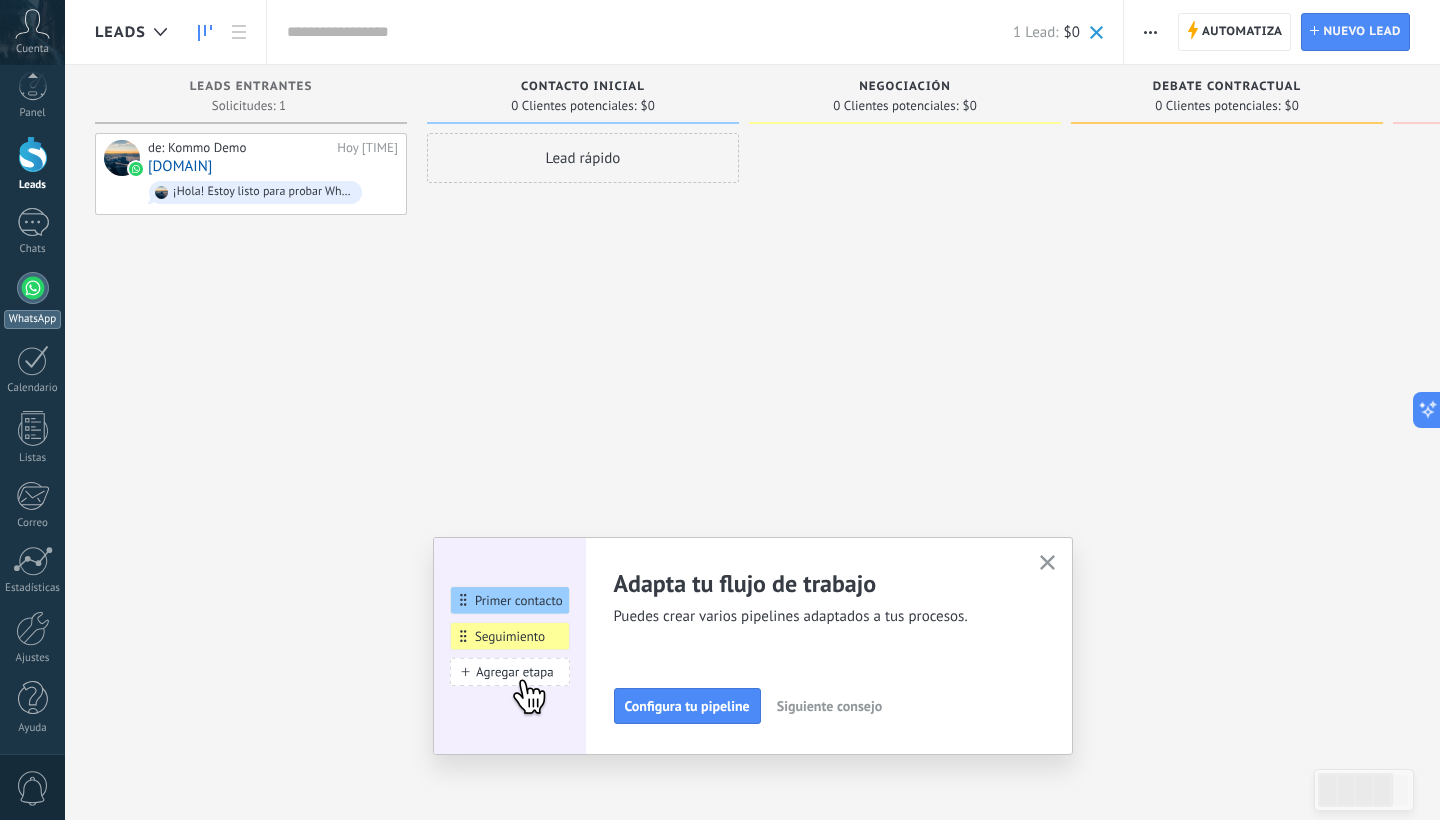 click at bounding box center [33, 288] 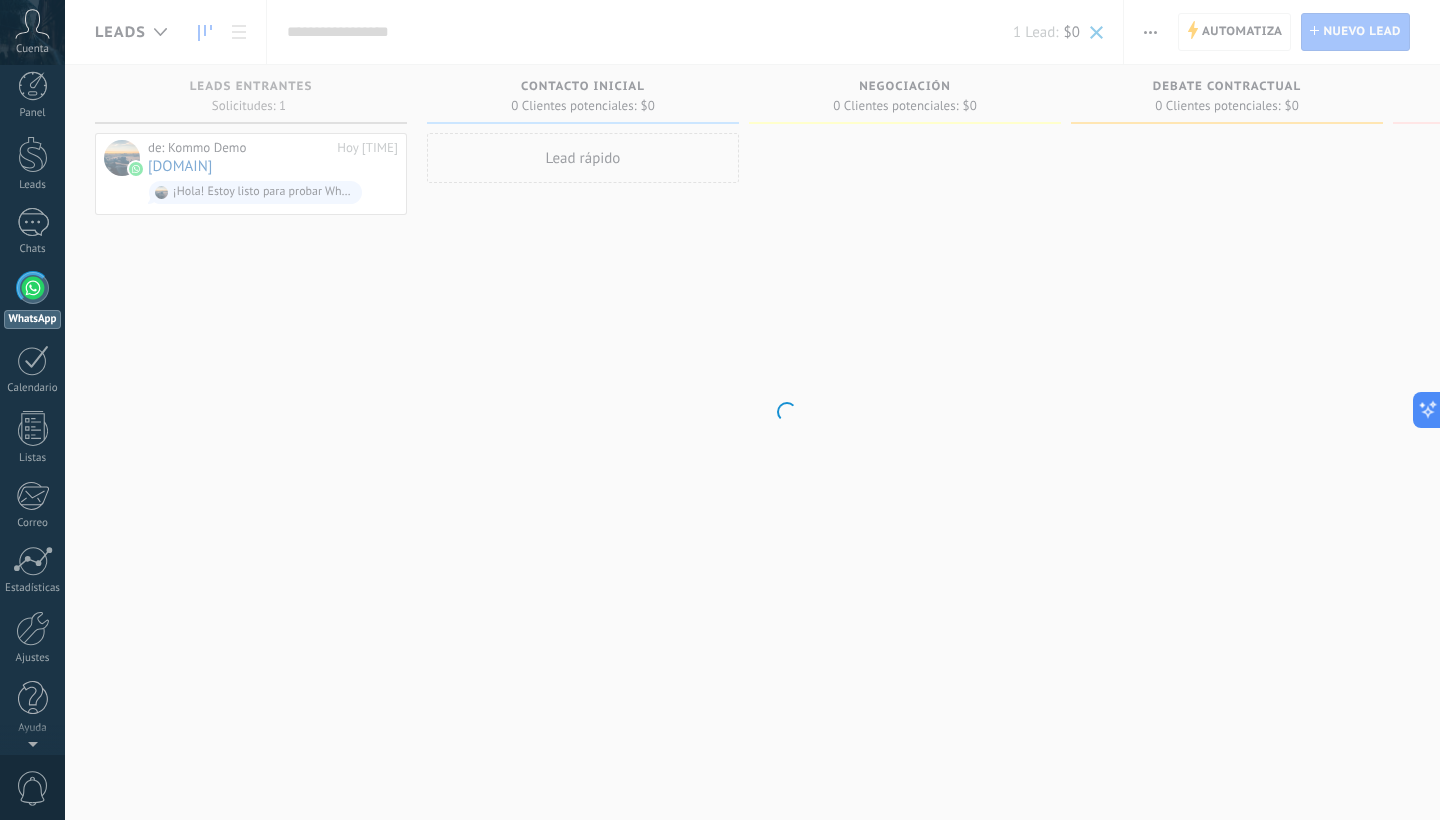 scroll, scrollTop: 0, scrollLeft: 0, axis: both 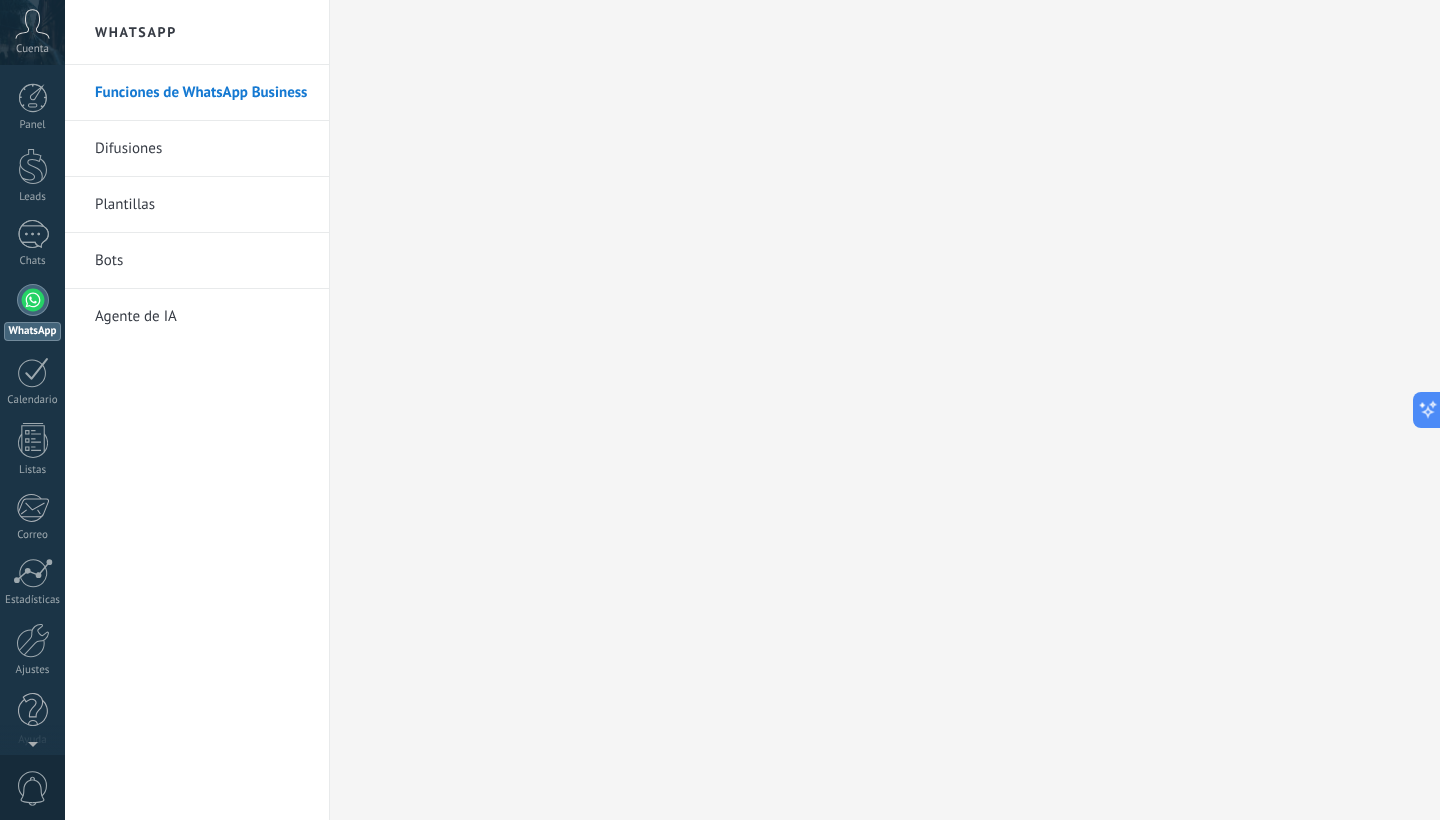 click on "Difusiones" at bounding box center [202, 149] 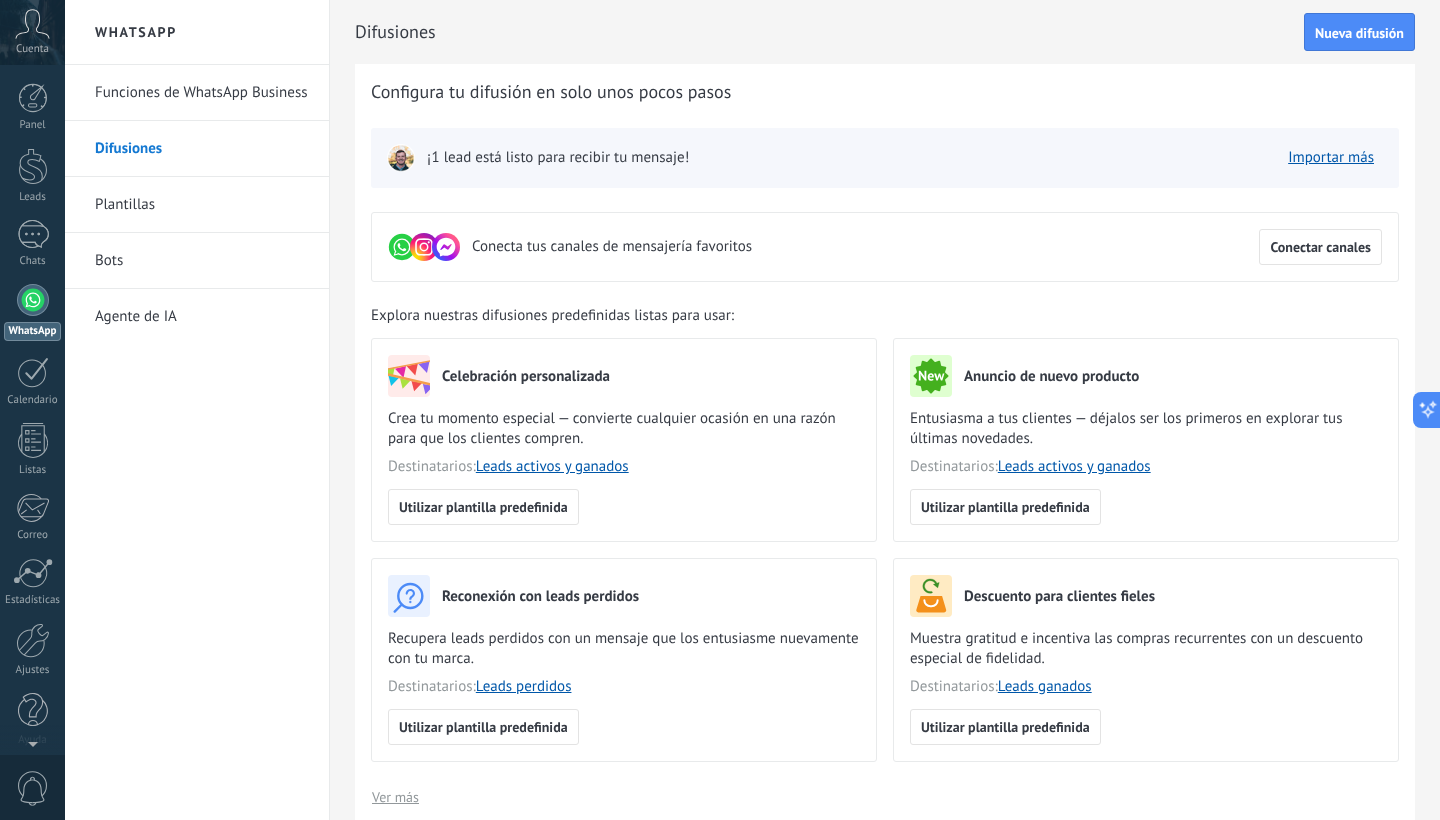 scroll, scrollTop: 0, scrollLeft: 0, axis: both 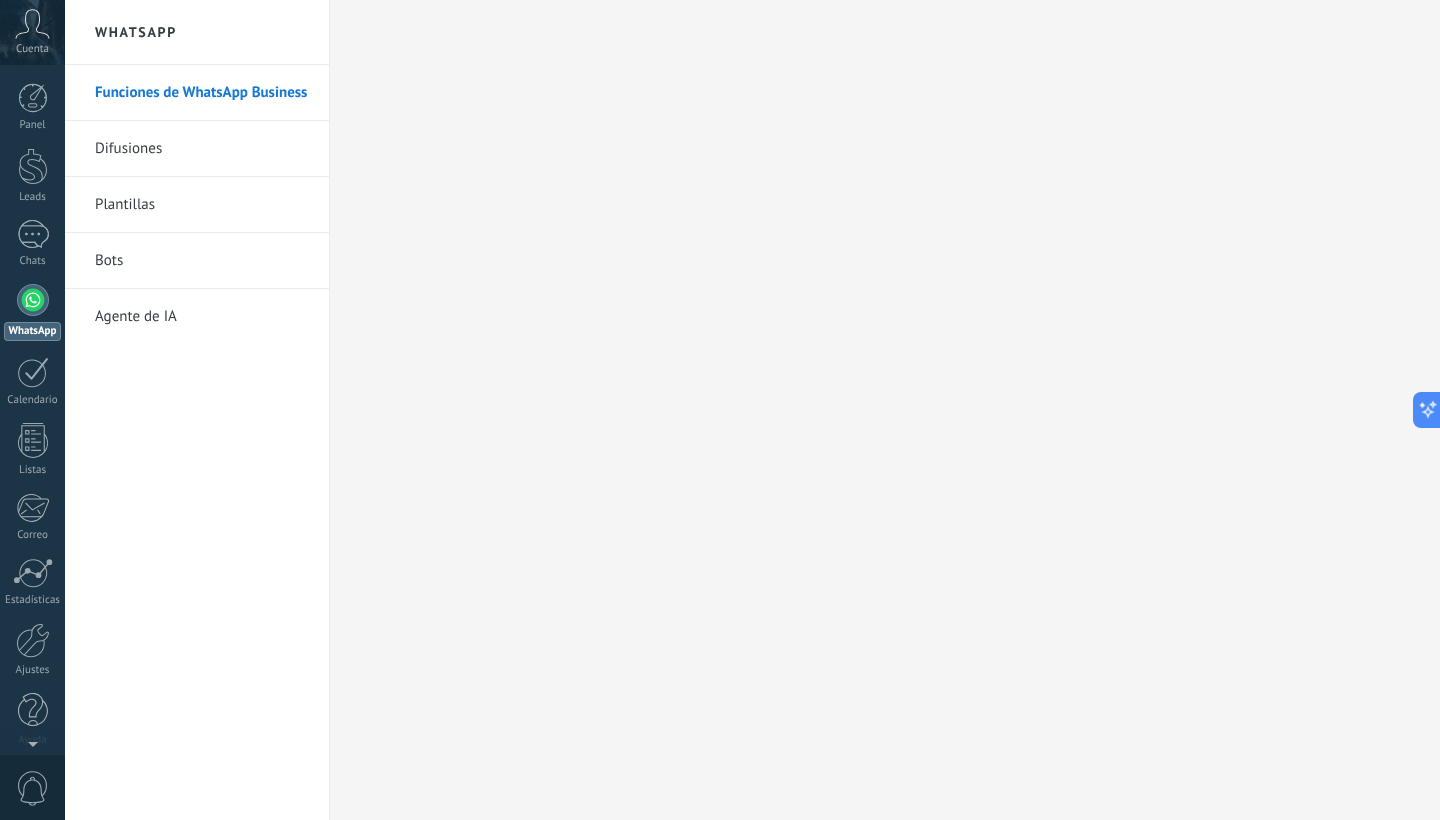 click 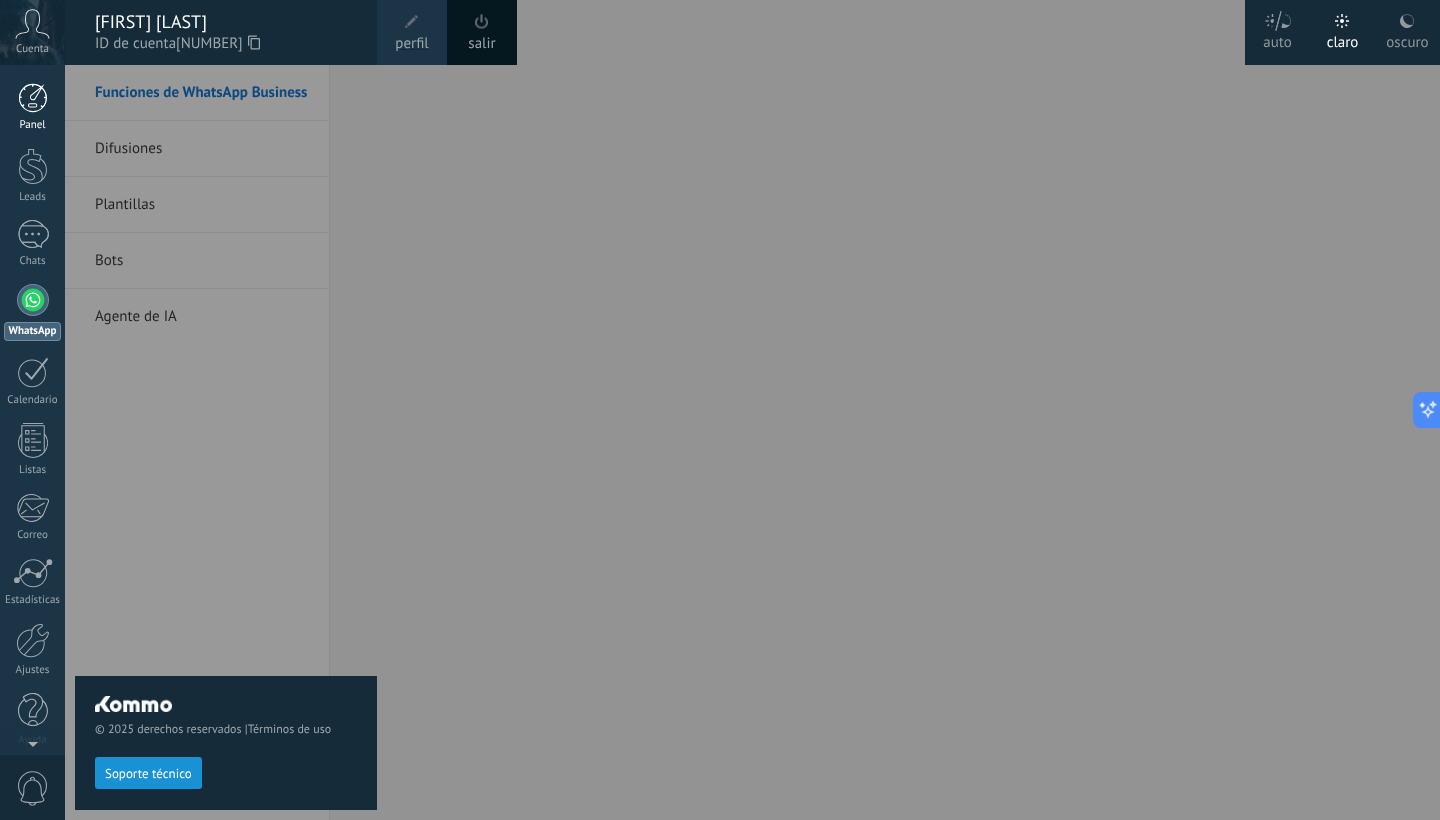click at bounding box center (33, 98) 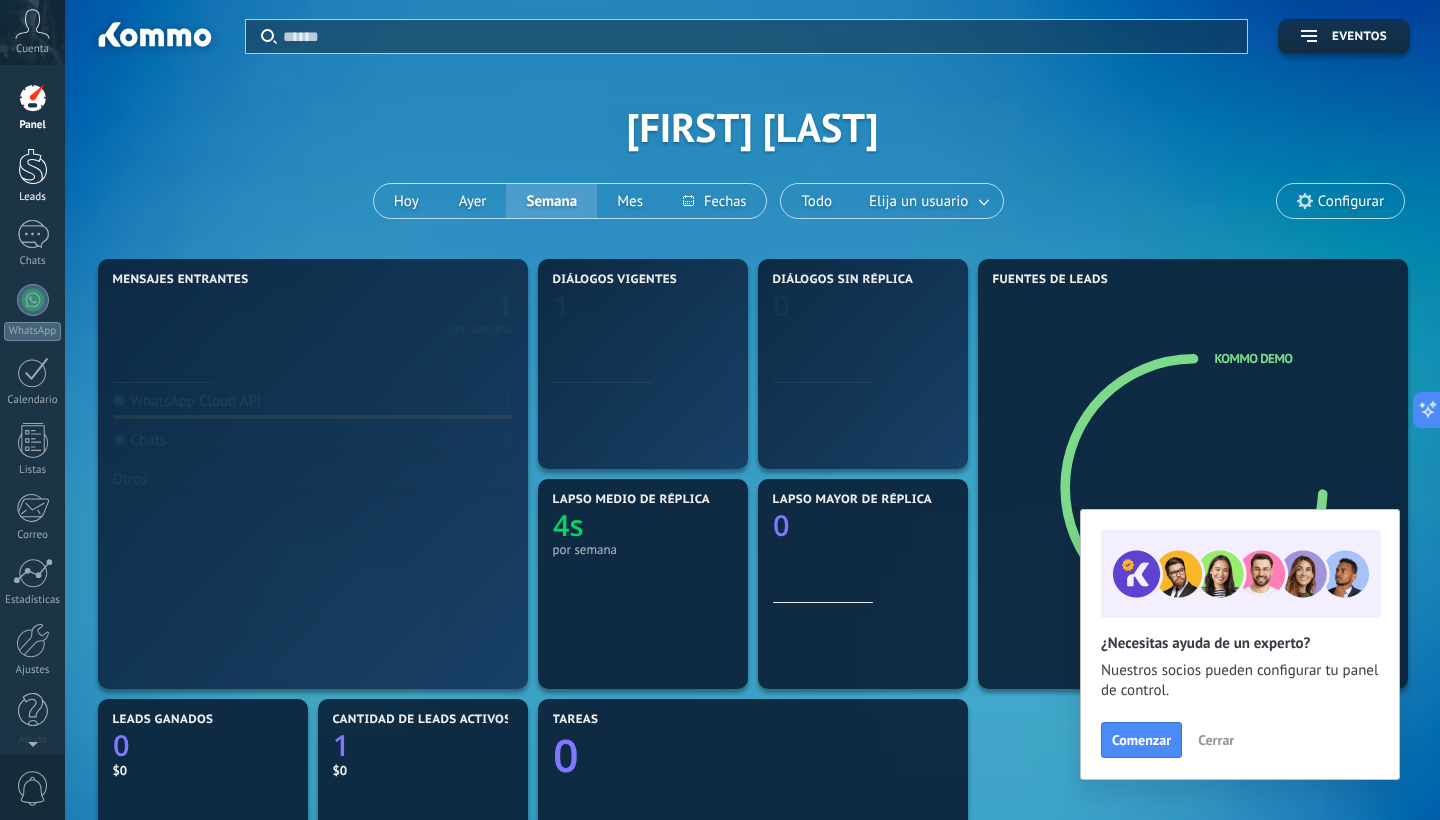 click at bounding box center (33, 166) 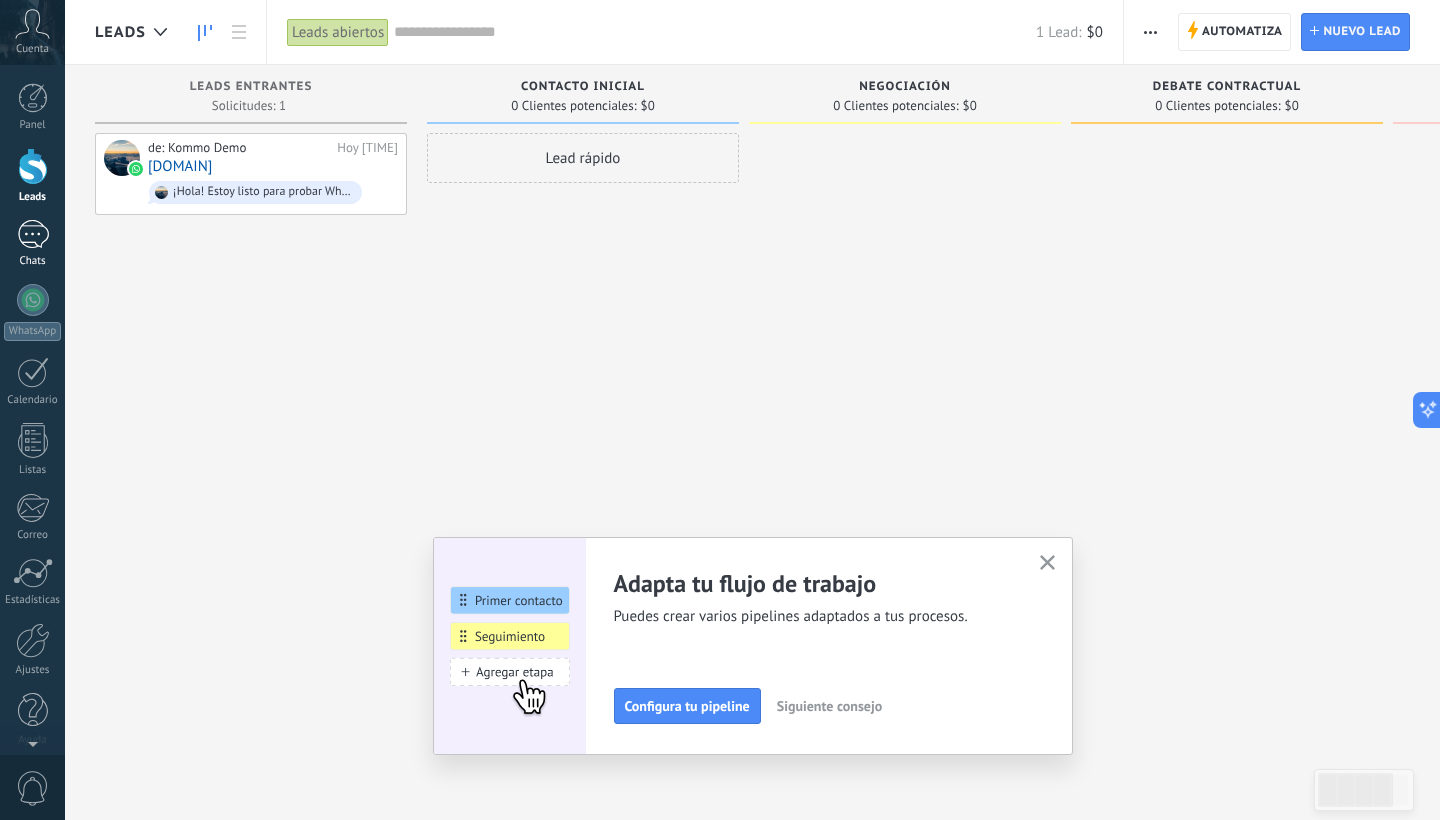click on "1" at bounding box center [33, 234] 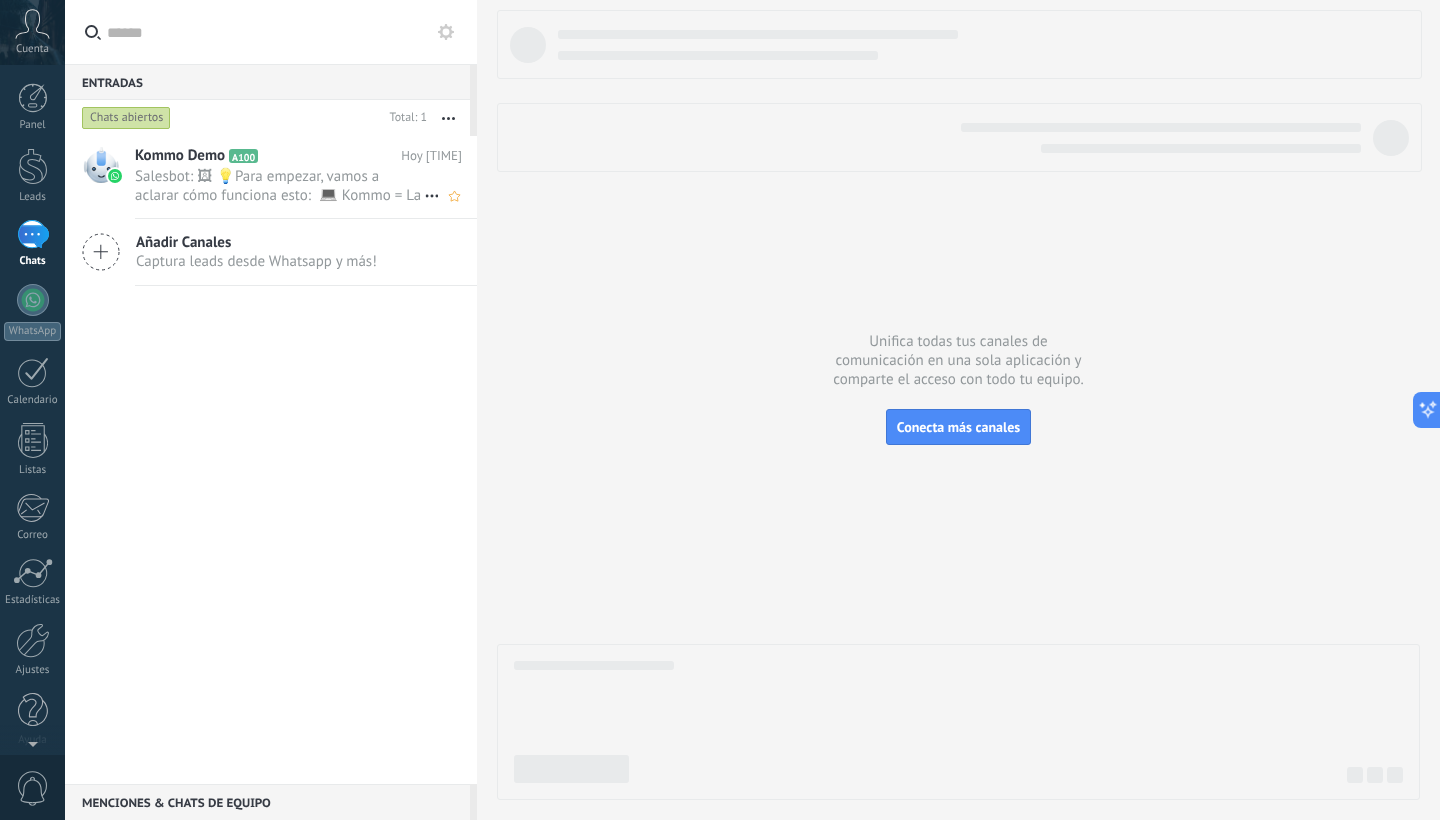 click on "Kommo Demo
A100
Hoy [TIME]
Salesbot: 🖼 💡Para empezar, vamos a aclarar cómo funciona esto:
💻 Kommo = La vista del Agente - La tarjeta de lead repr..." at bounding box center [306, 177] 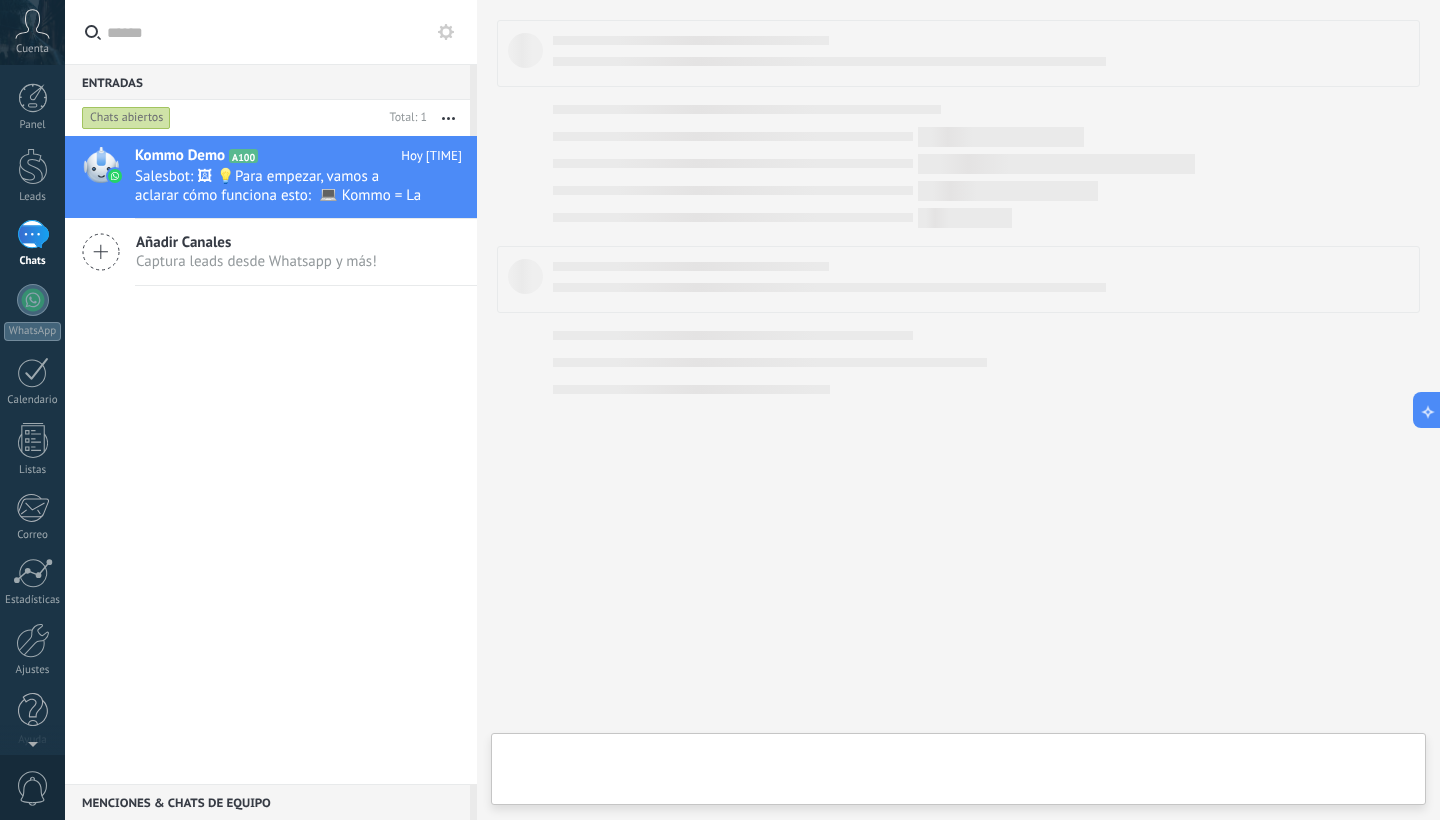 type on "**********" 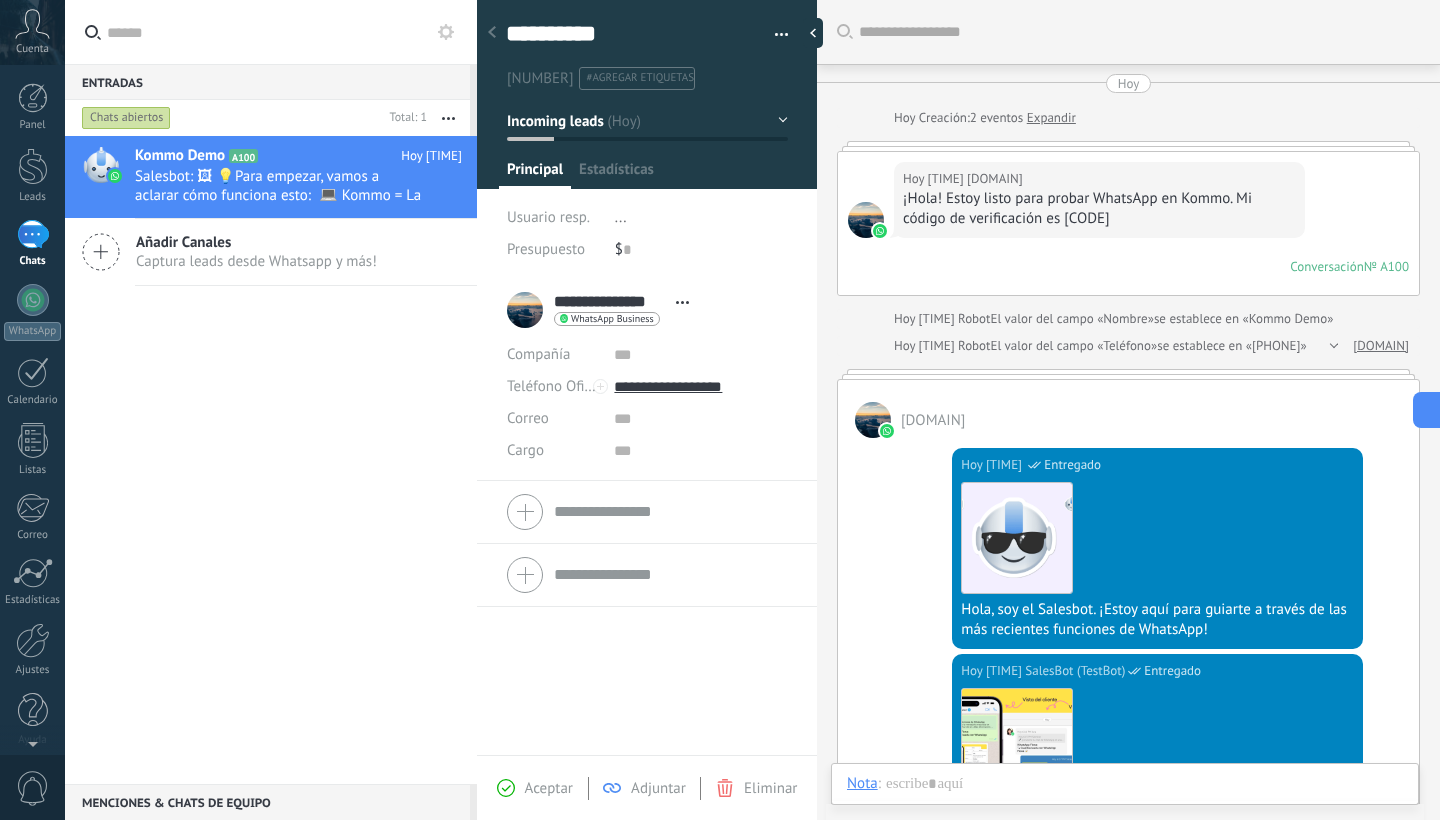 scroll, scrollTop: 30, scrollLeft: 0, axis: vertical 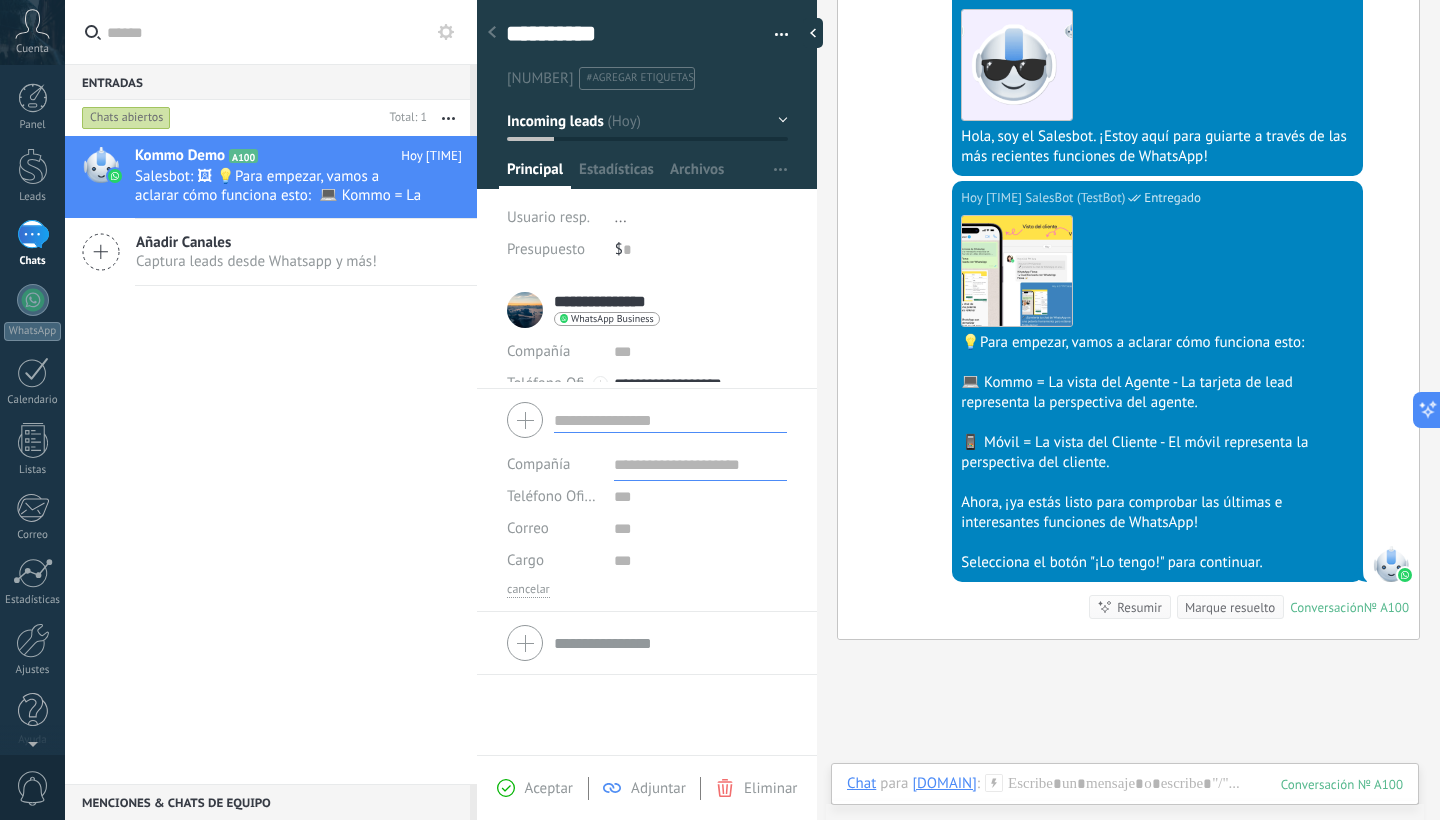 click on "Compañía
Teléfono Oficina
Ofic. directo
Celular
Fax
Casa
Otro
Teléfono Oficina
Llamar
Copiar
Editar
Correo
E-mail priv.
Otro e-mail
Correo
Cargo" at bounding box center (647, 496) 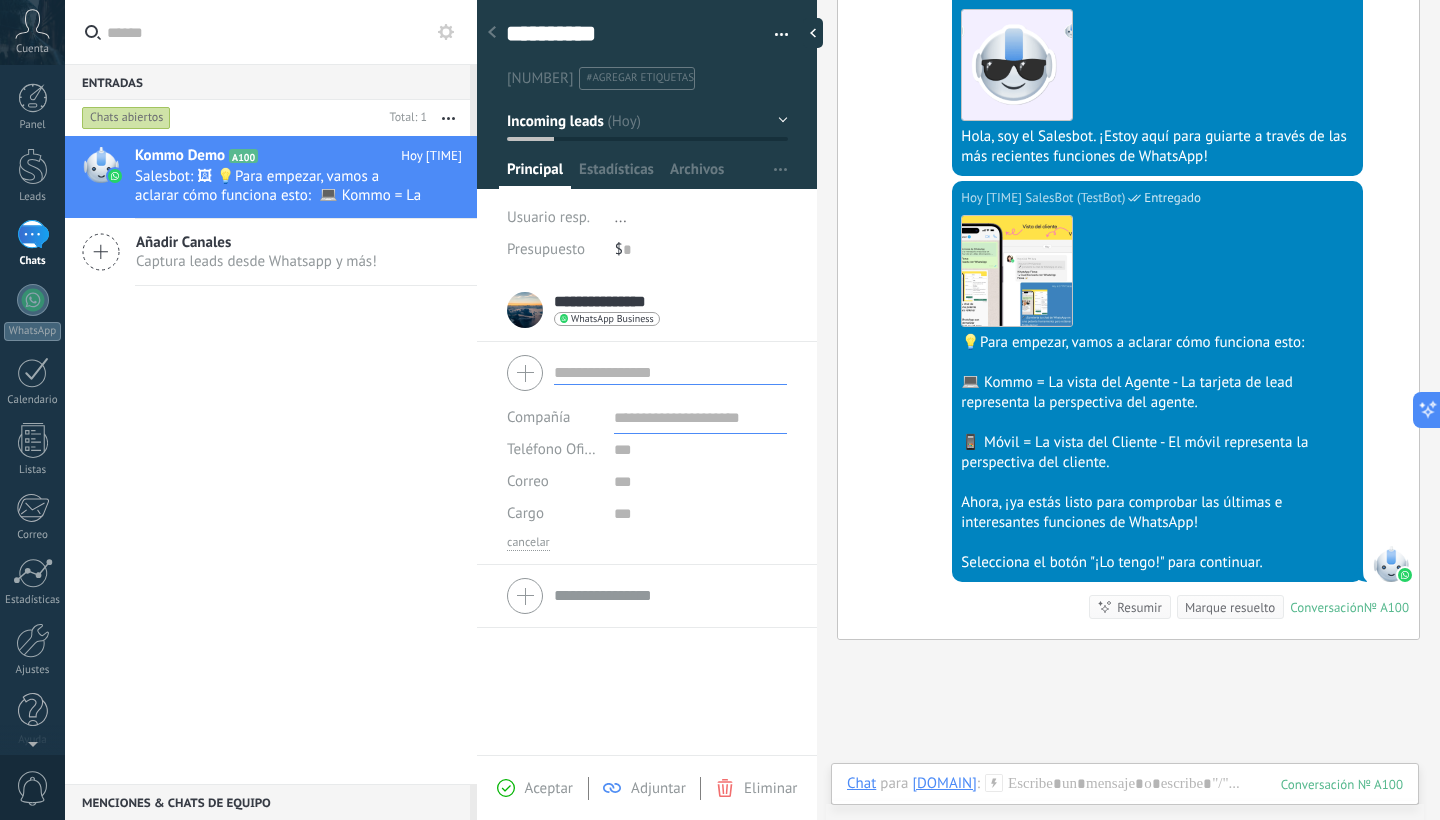 click on "Kommo Demo
A100
Hoy [TIME]
Salesbot: 🖼 💡Para empezar, vamos a aclarar cómo funciona esto:
💻 Kommo = La vista del Agente - La tarjeta de lead repr...
Añadir Canales
Captura leads desde Whatsapp y más!" at bounding box center [271, 460] 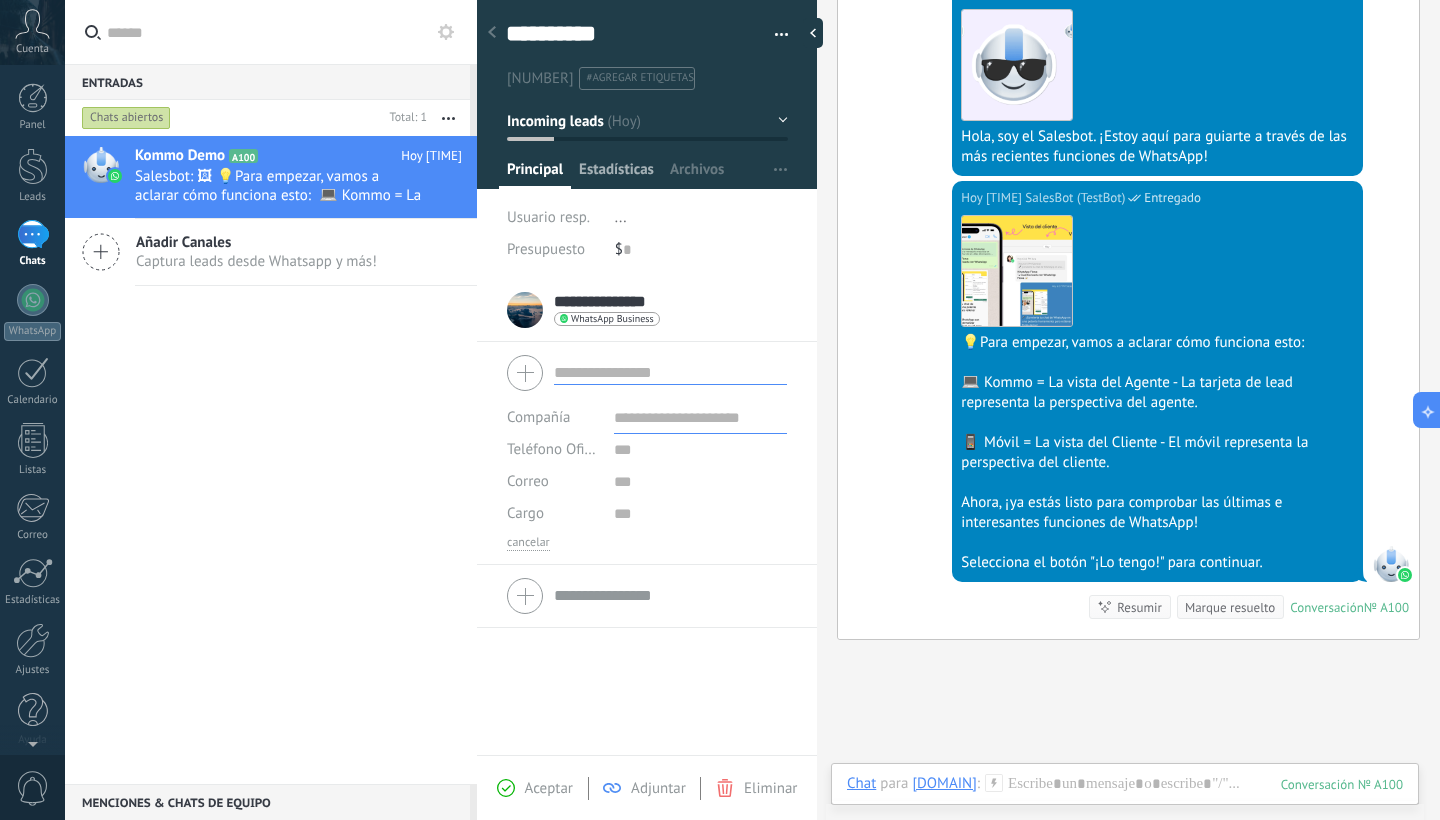 click on "Estadísticas" at bounding box center (616, 174) 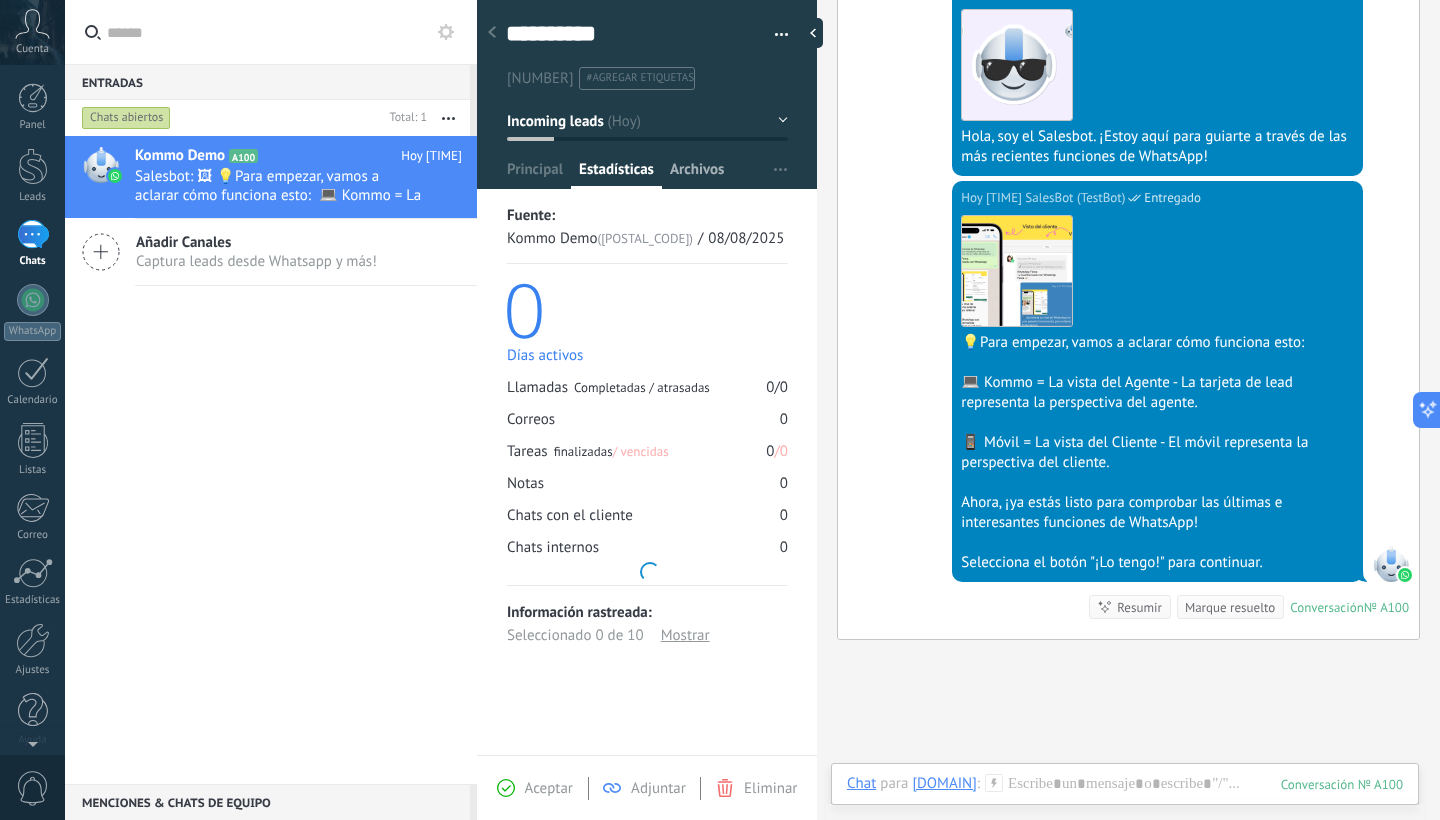 click on "Archivos" at bounding box center (697, 174) 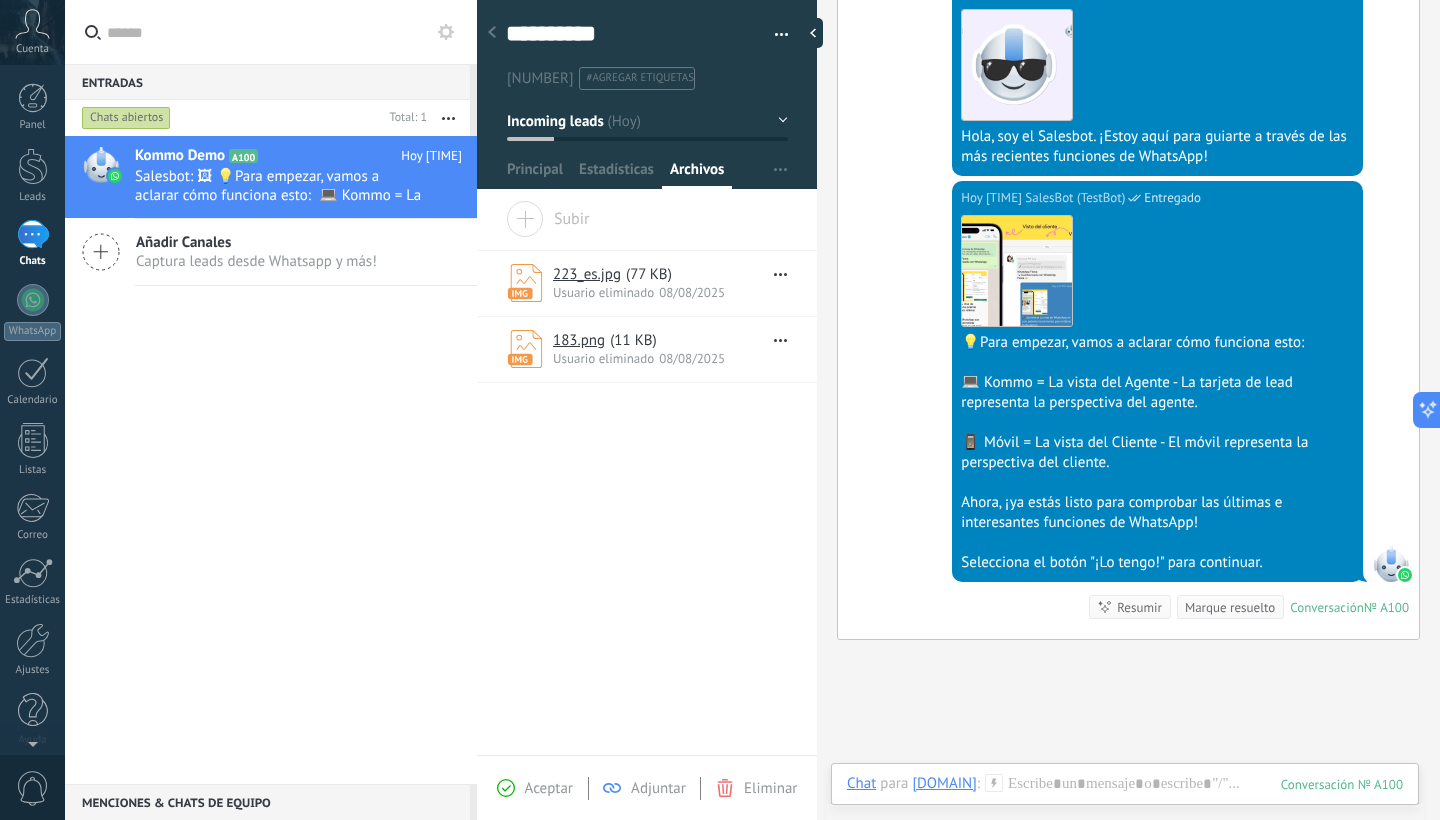 click at bounding box center (492, 33) 